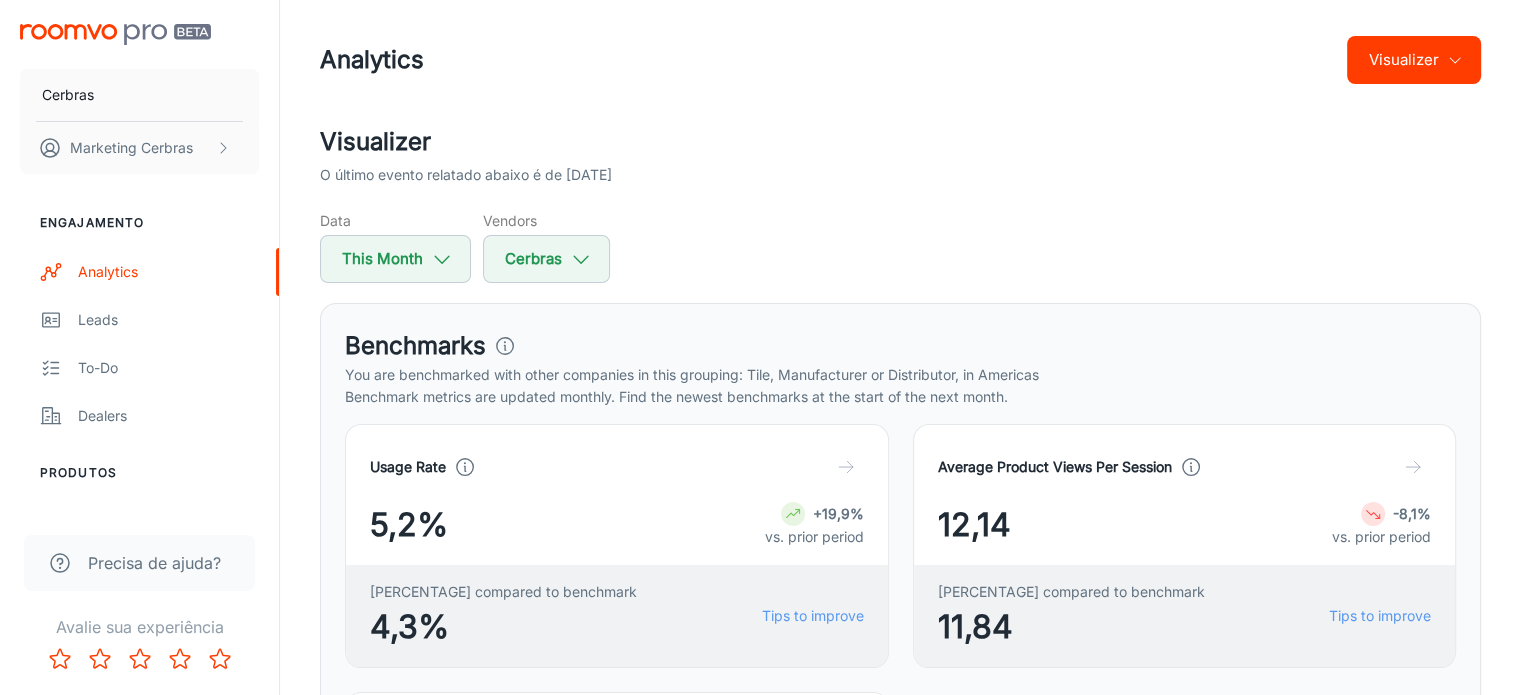 scroll, scrollTop: 0, scrollLeft: 0, axis: both 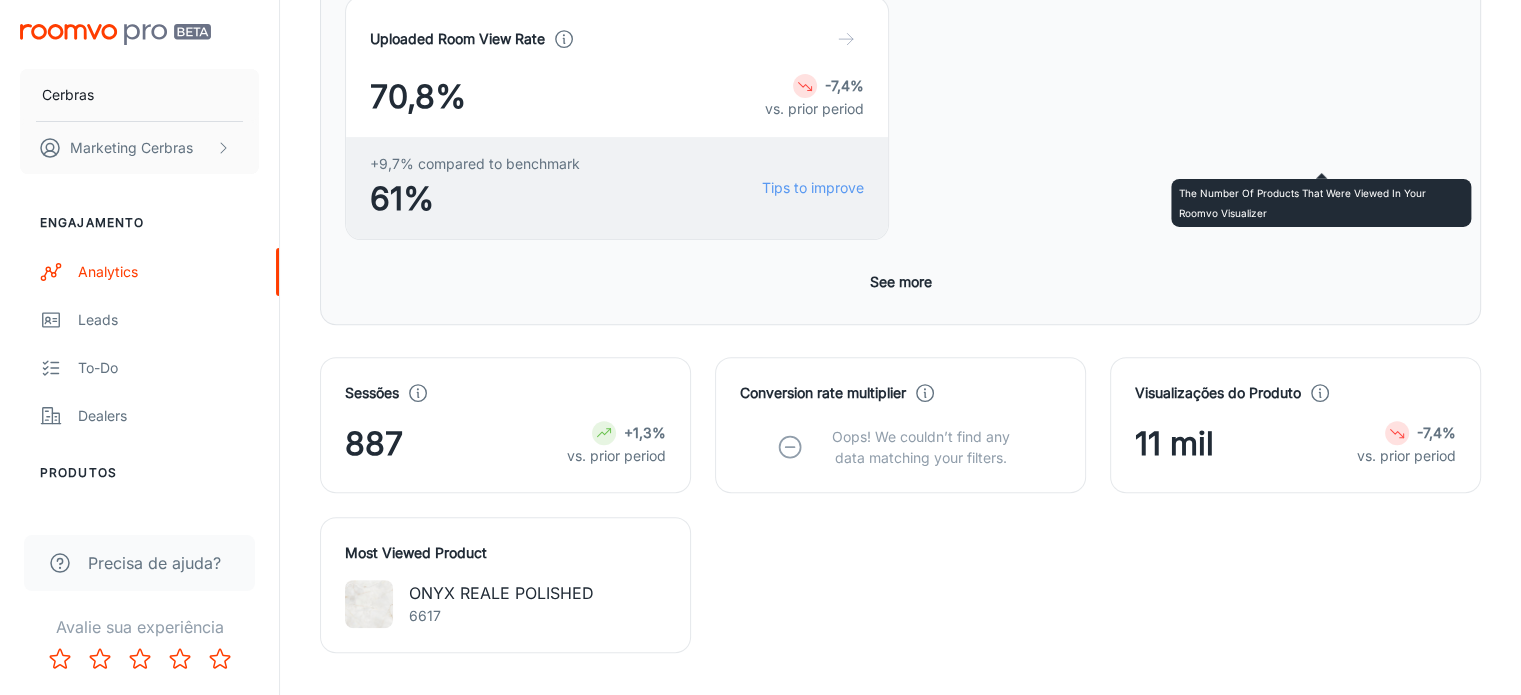 click 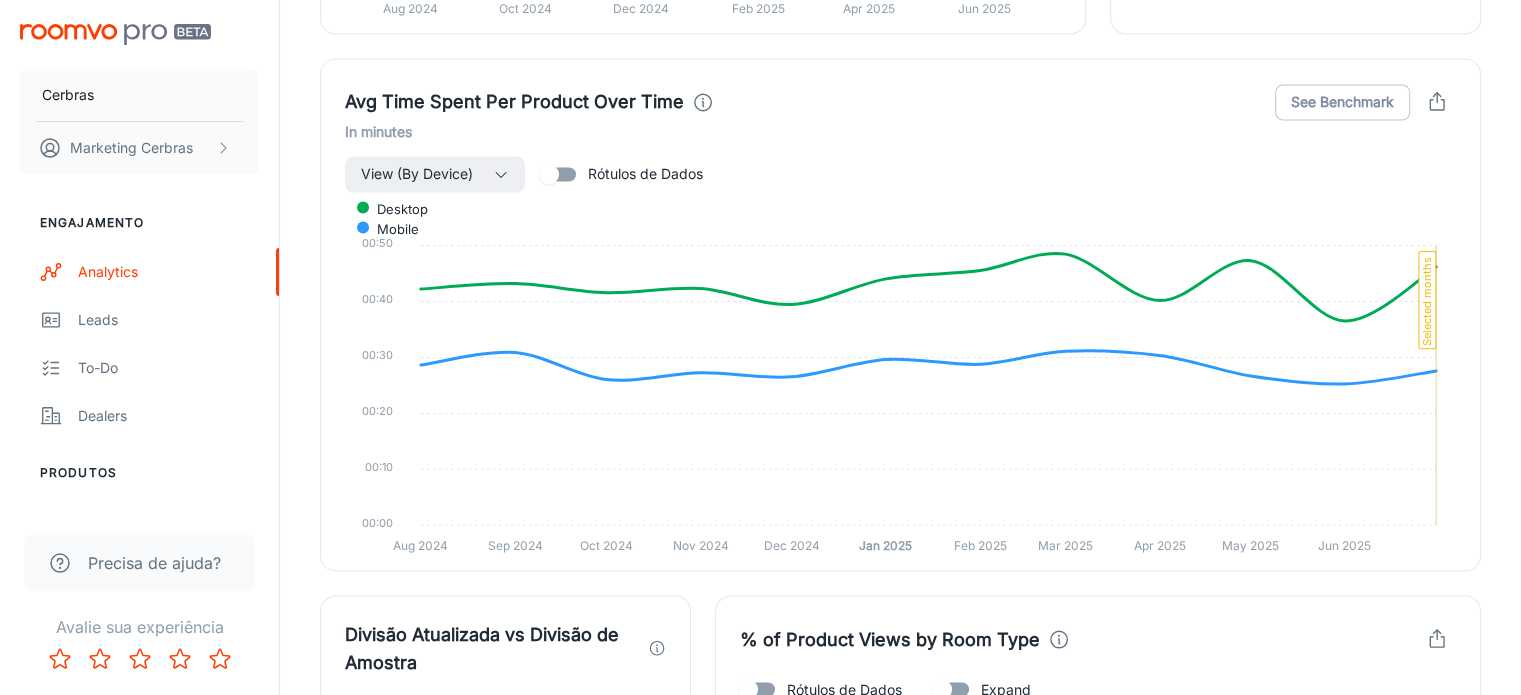 scroll, scrollTop: 3600, scrollLeft: 0, axis: vertical 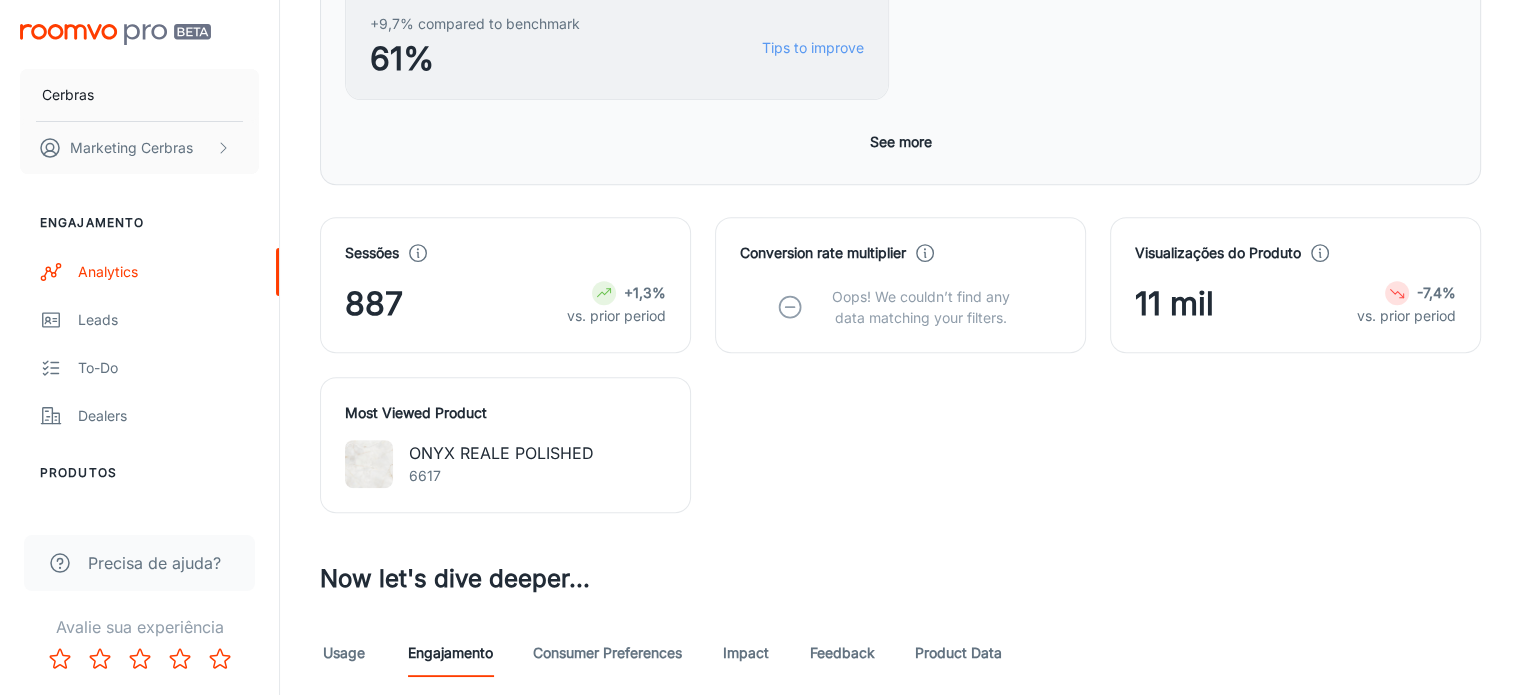 click on "Consumer Preferences" at bounding box center [607, 653] 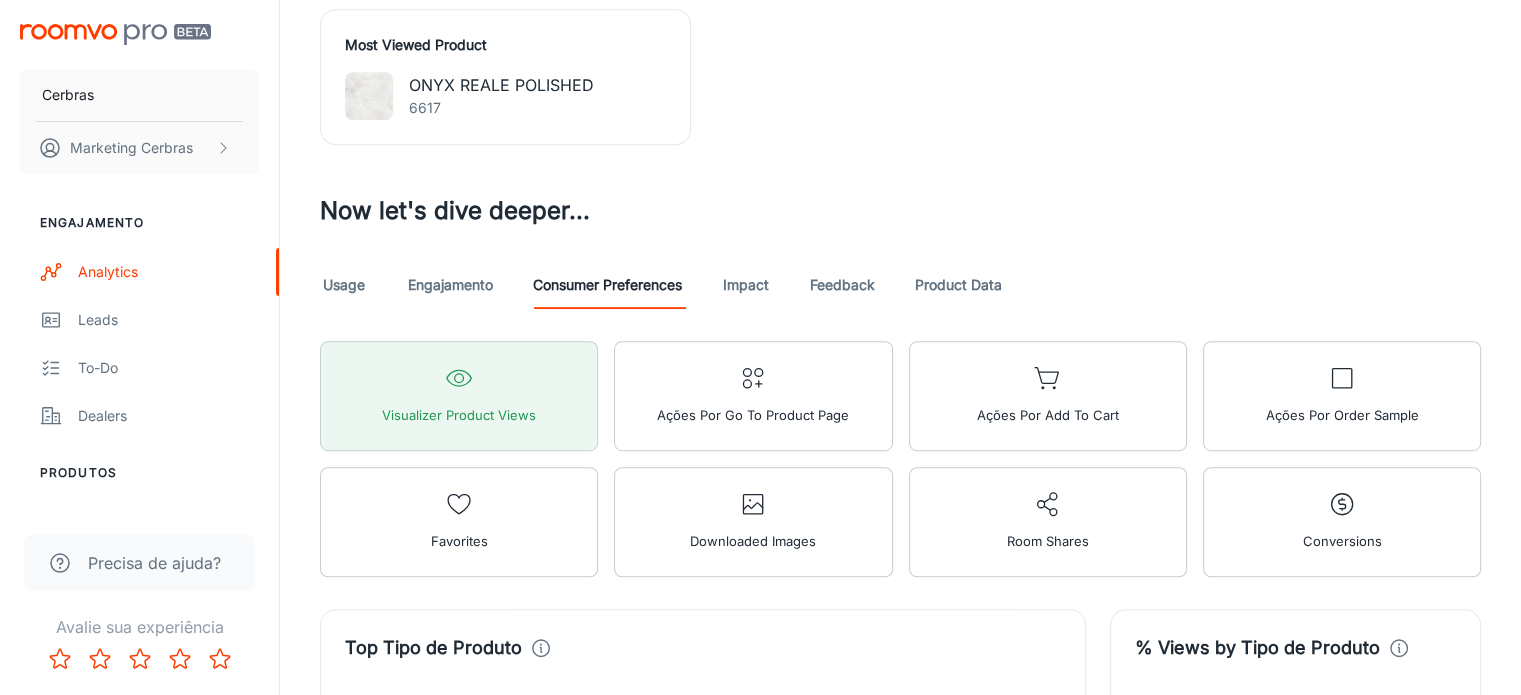 scroll, scrollTop: 1300, scrollLeft: 0, axis: vertical 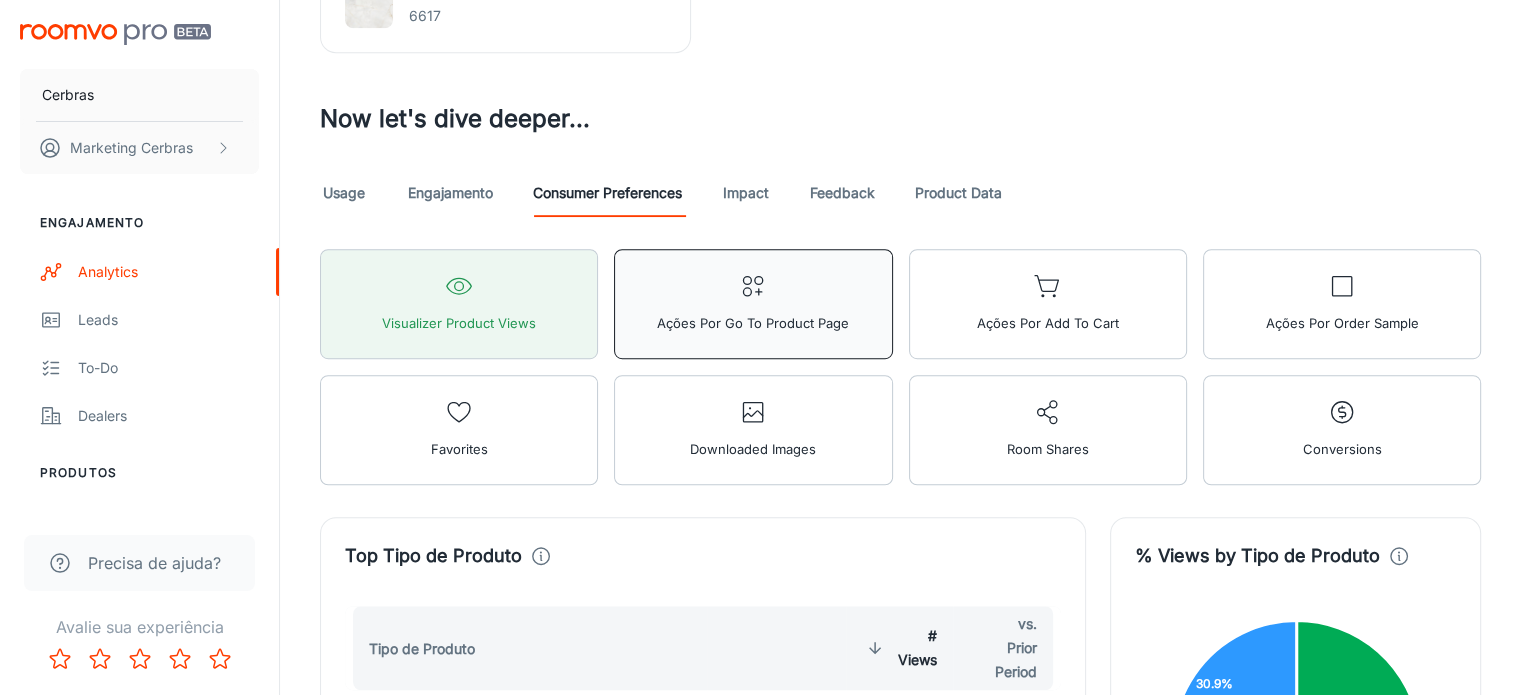 click on "Ações por Go To Product Page" at bounding box center [753, 323] 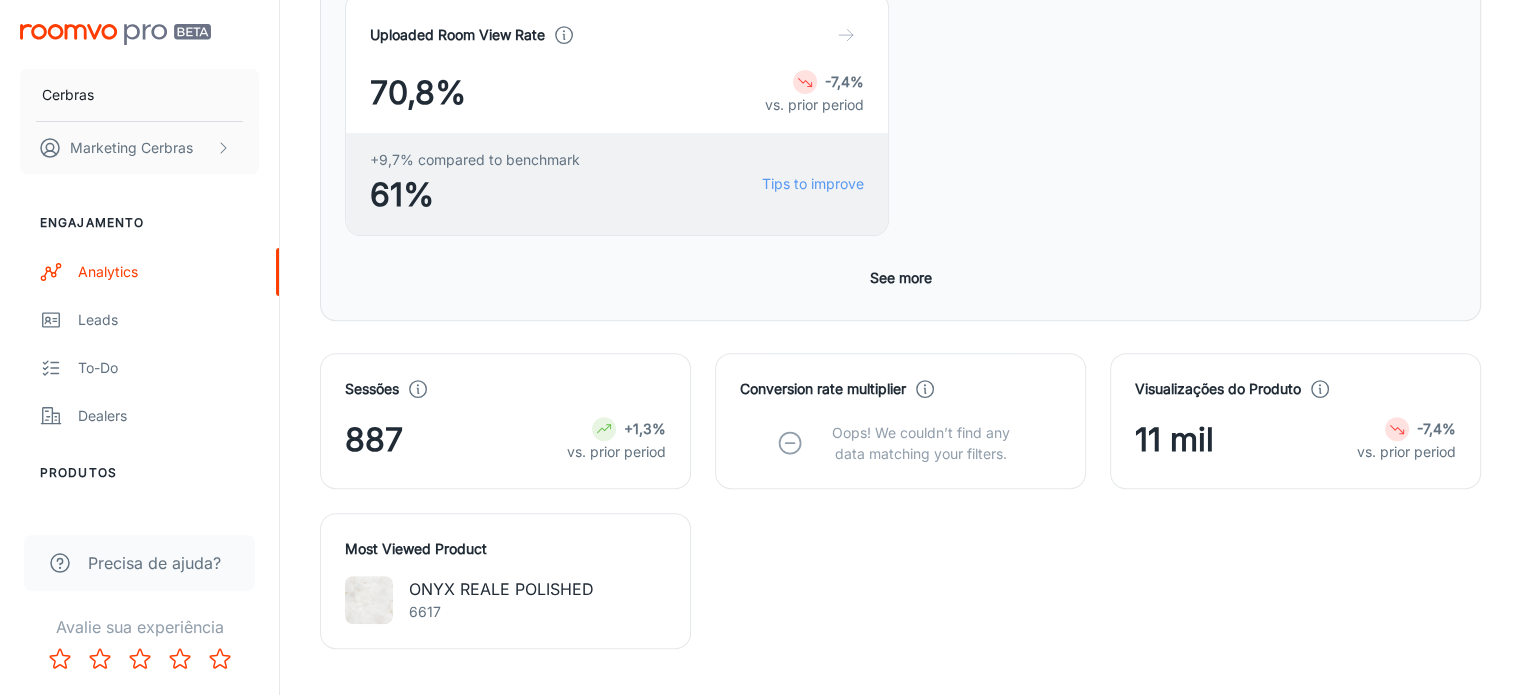 scroll, scrollTop: 700, scrollLeft: 0, axis: vertical 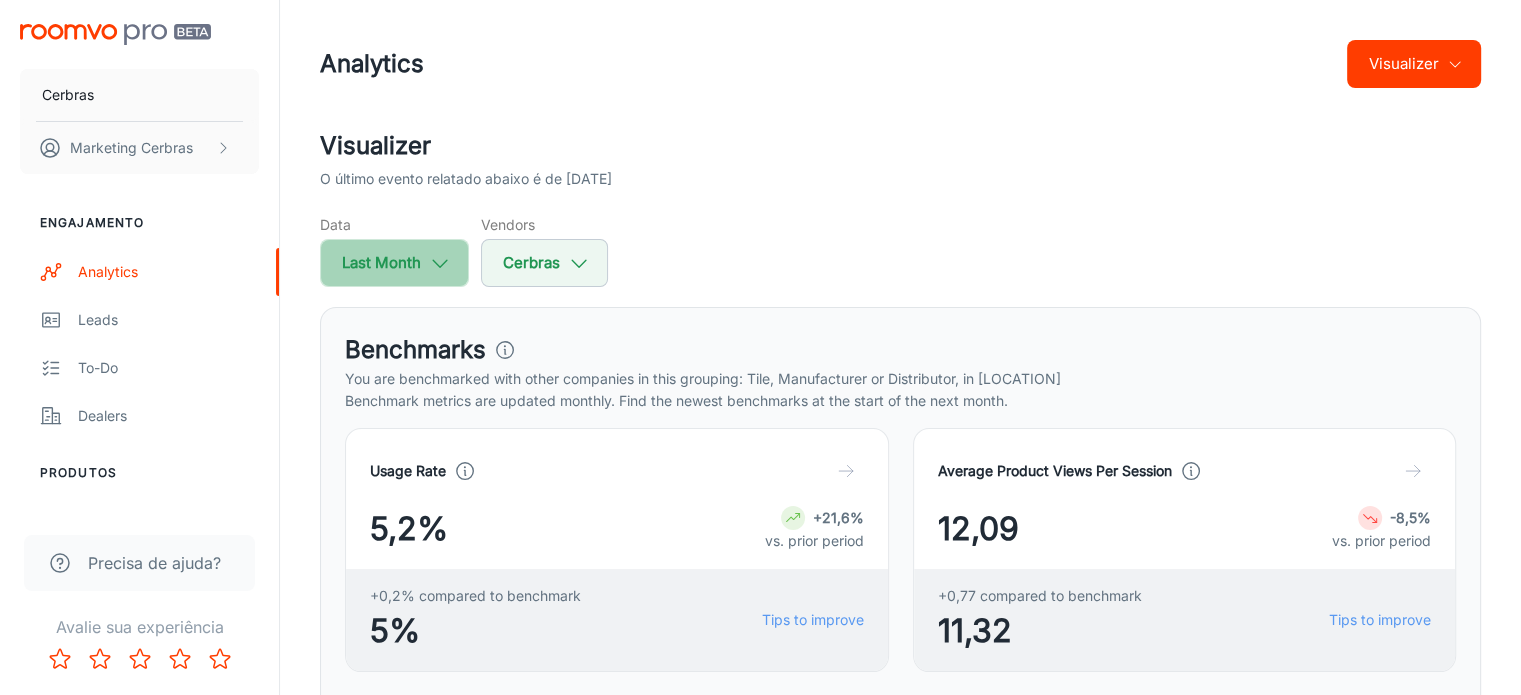 click on "Last Month" at bounding box center [394, 263] 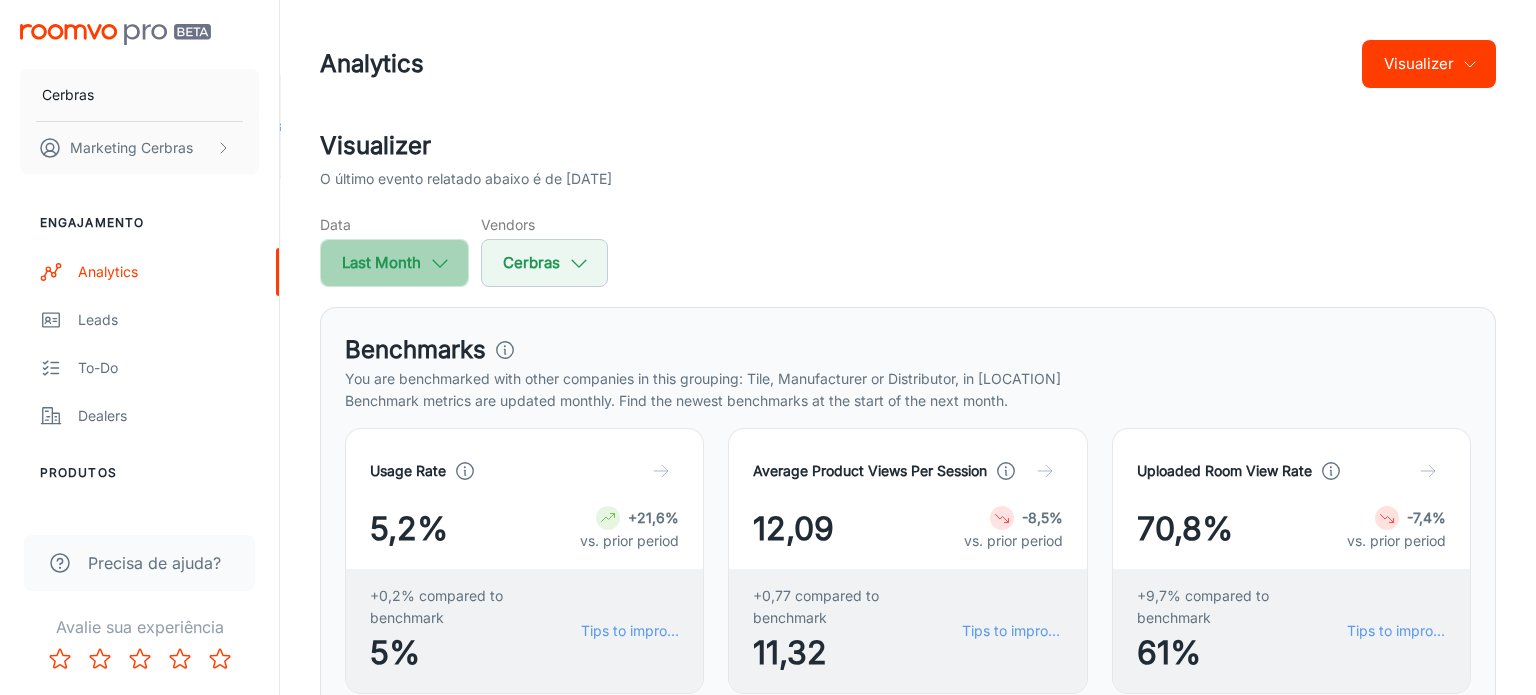 select on "6" 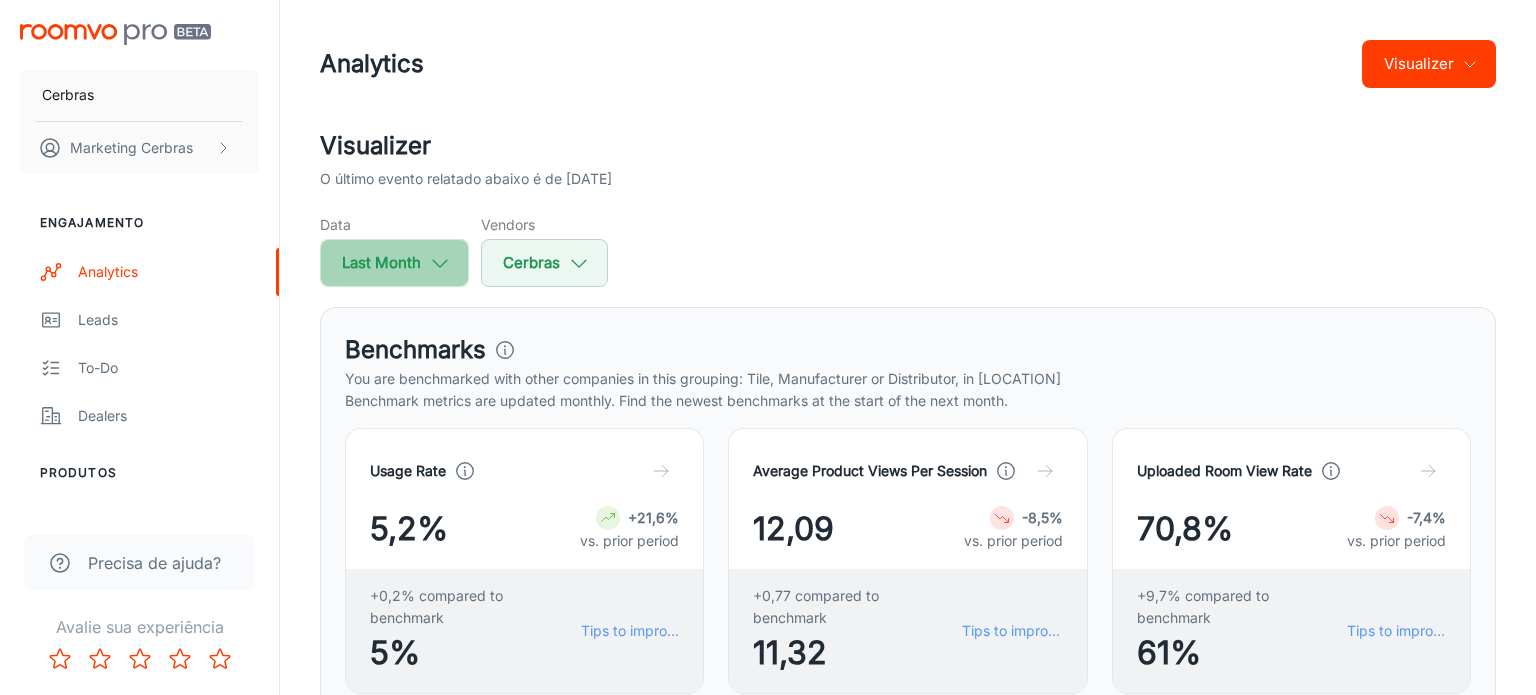 select on "2025" 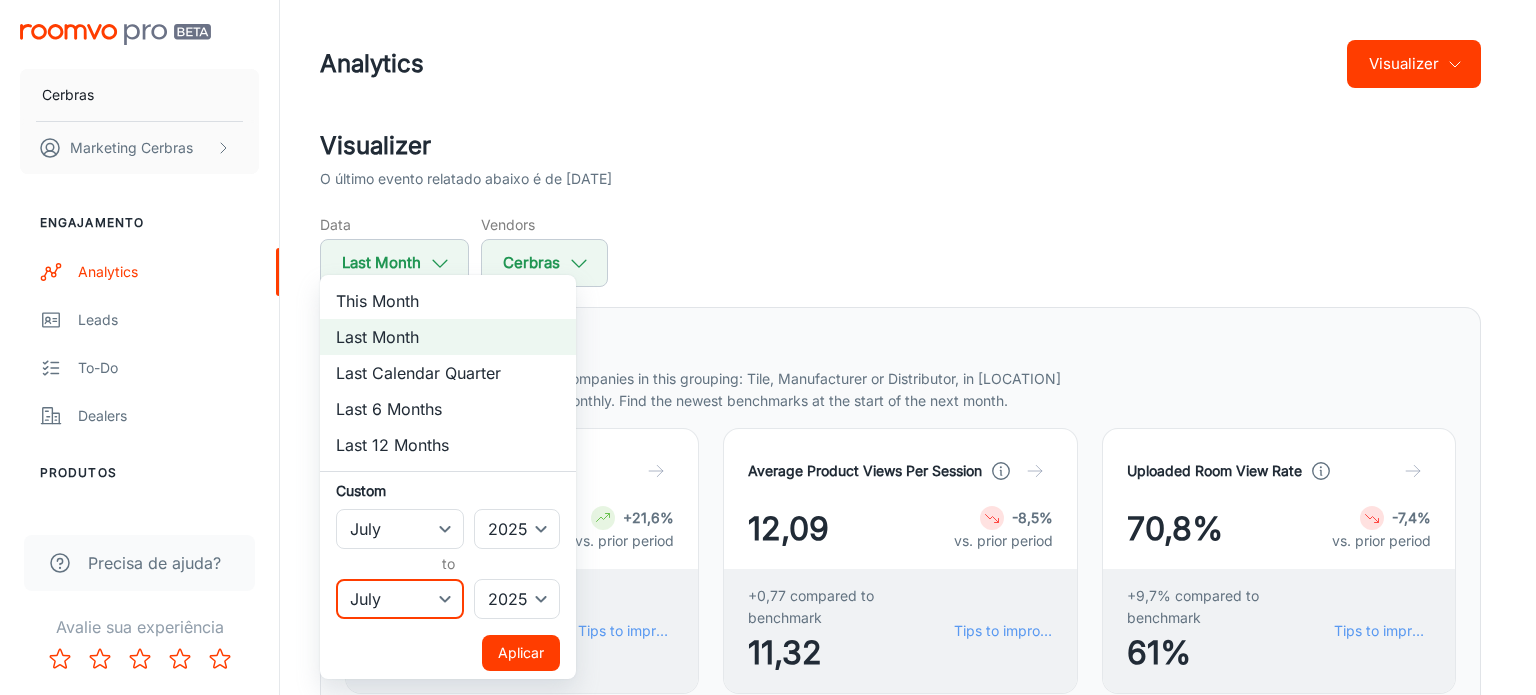 click on "January February March April May June July August September October November December" at bounding box center (400, 599) 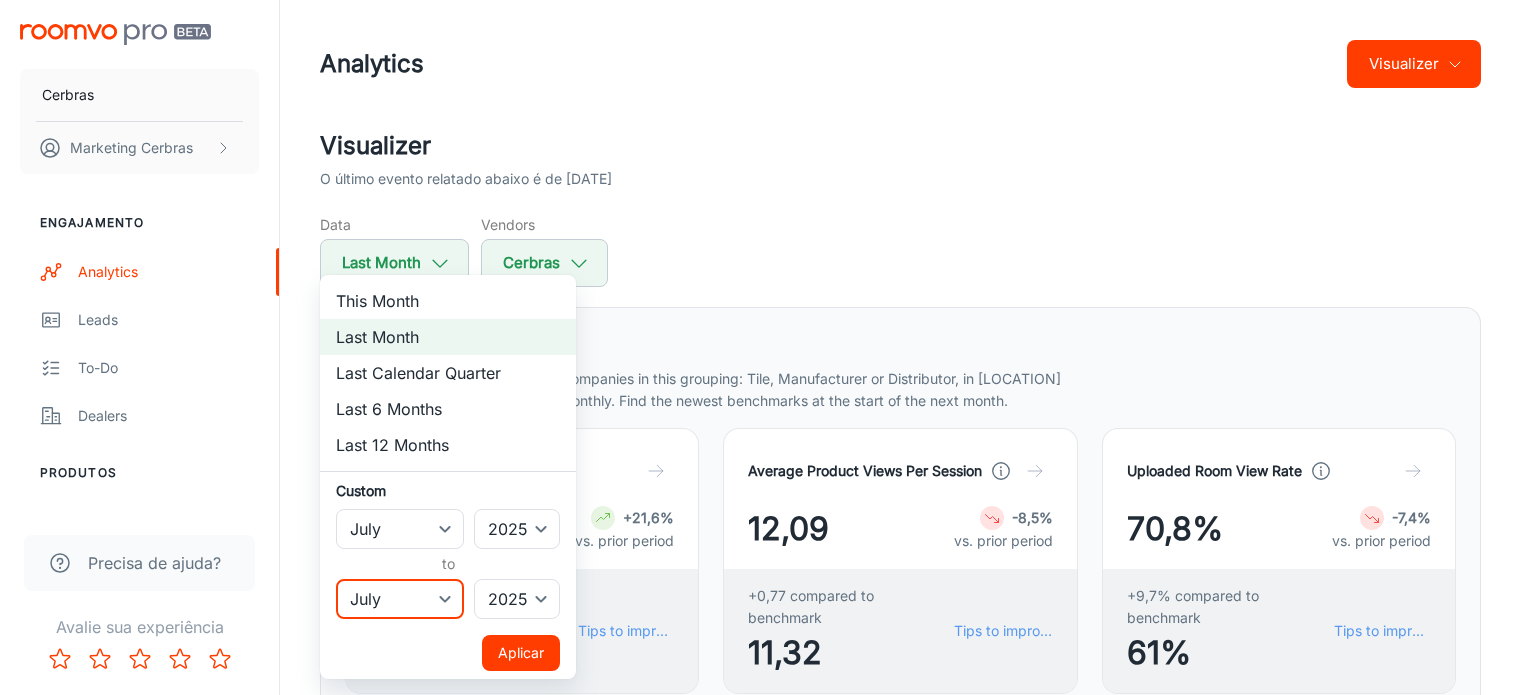 select on "4" 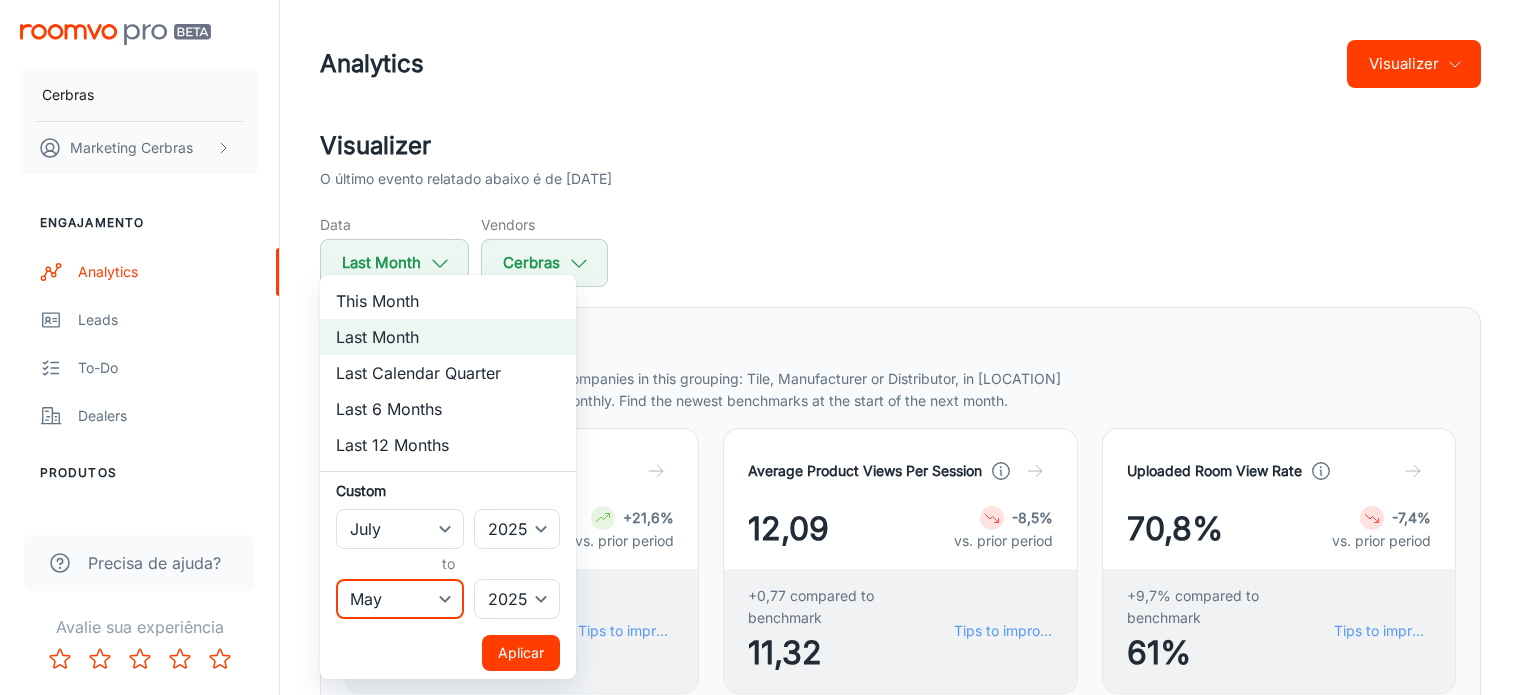 click on "January February March April May June July August September October November December" at bounding box center (400, 599) 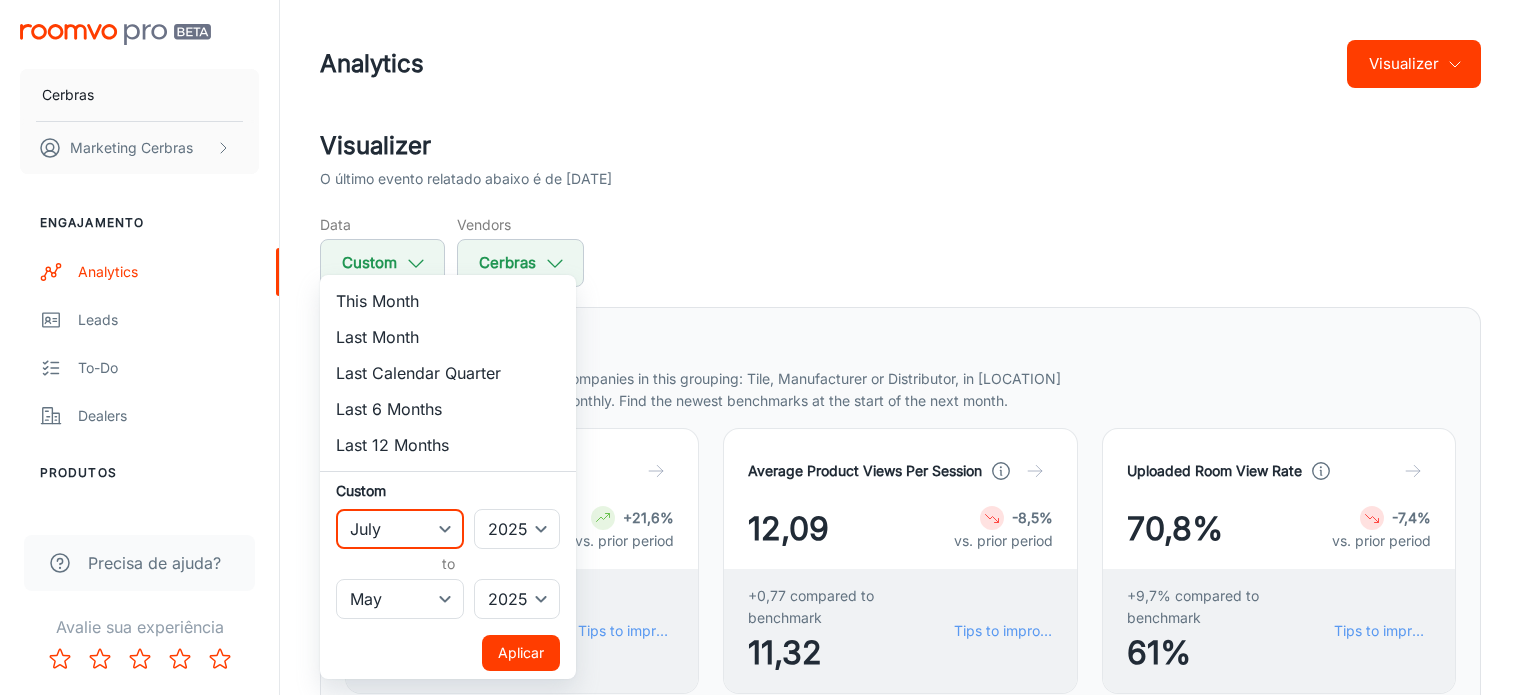 click on "January February March April May June July August September October November December" at bounding box center [400, 529] 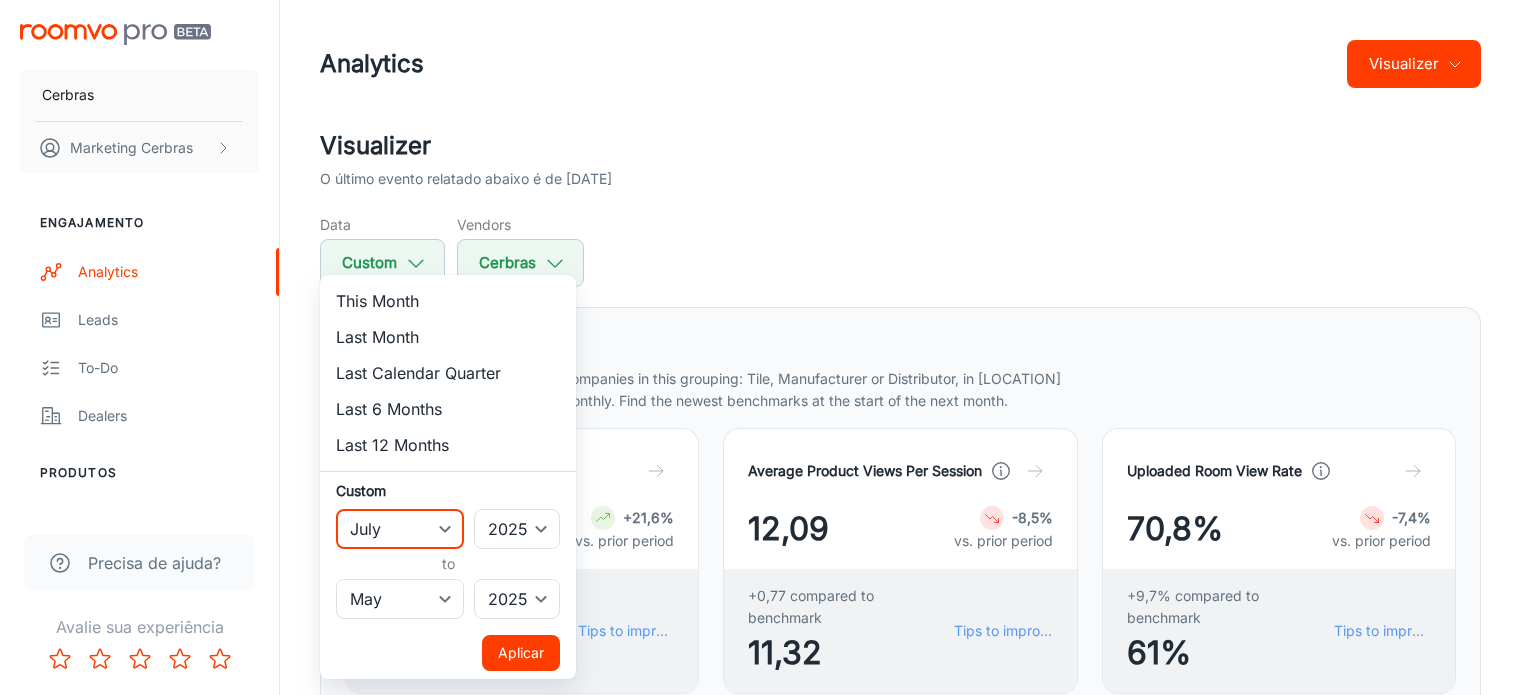 select on "4" 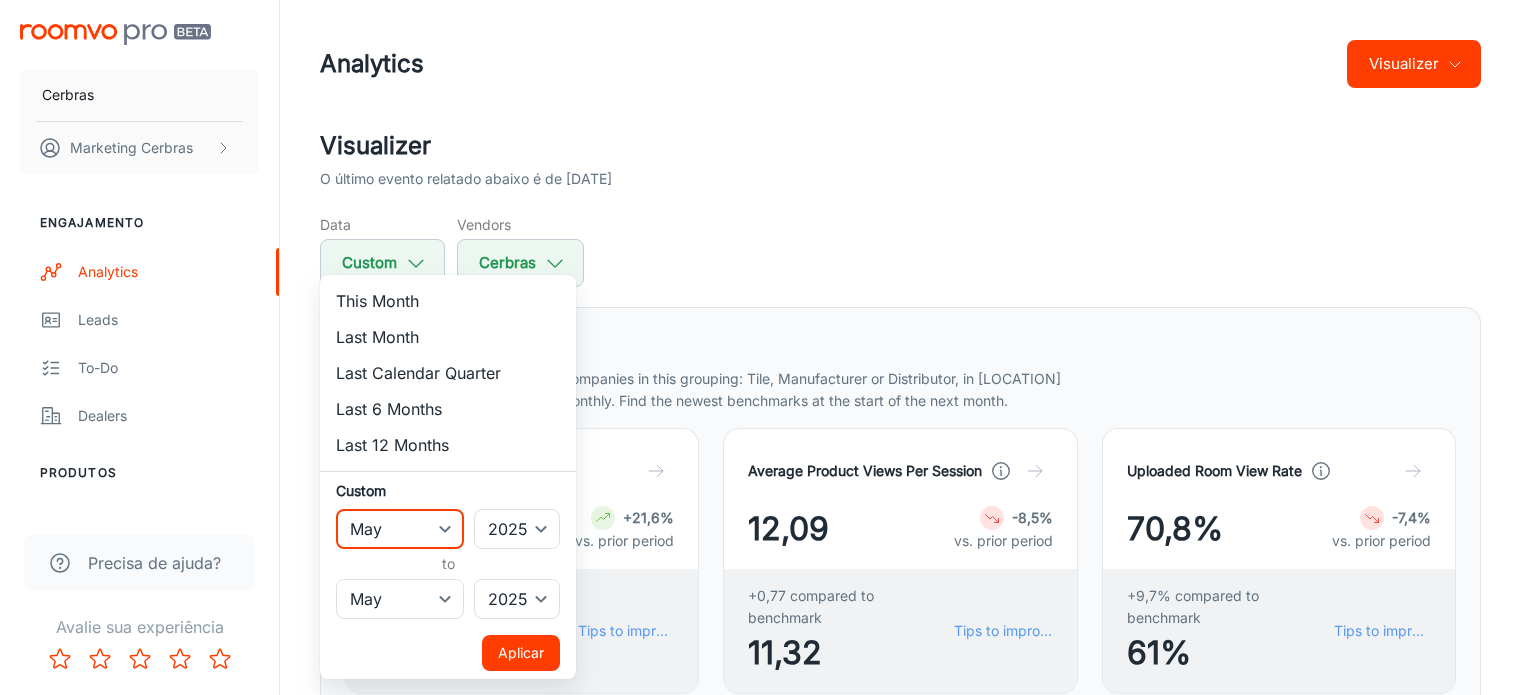 click on "January February March April May June July August September October November December" at bounding box center [400, 529] 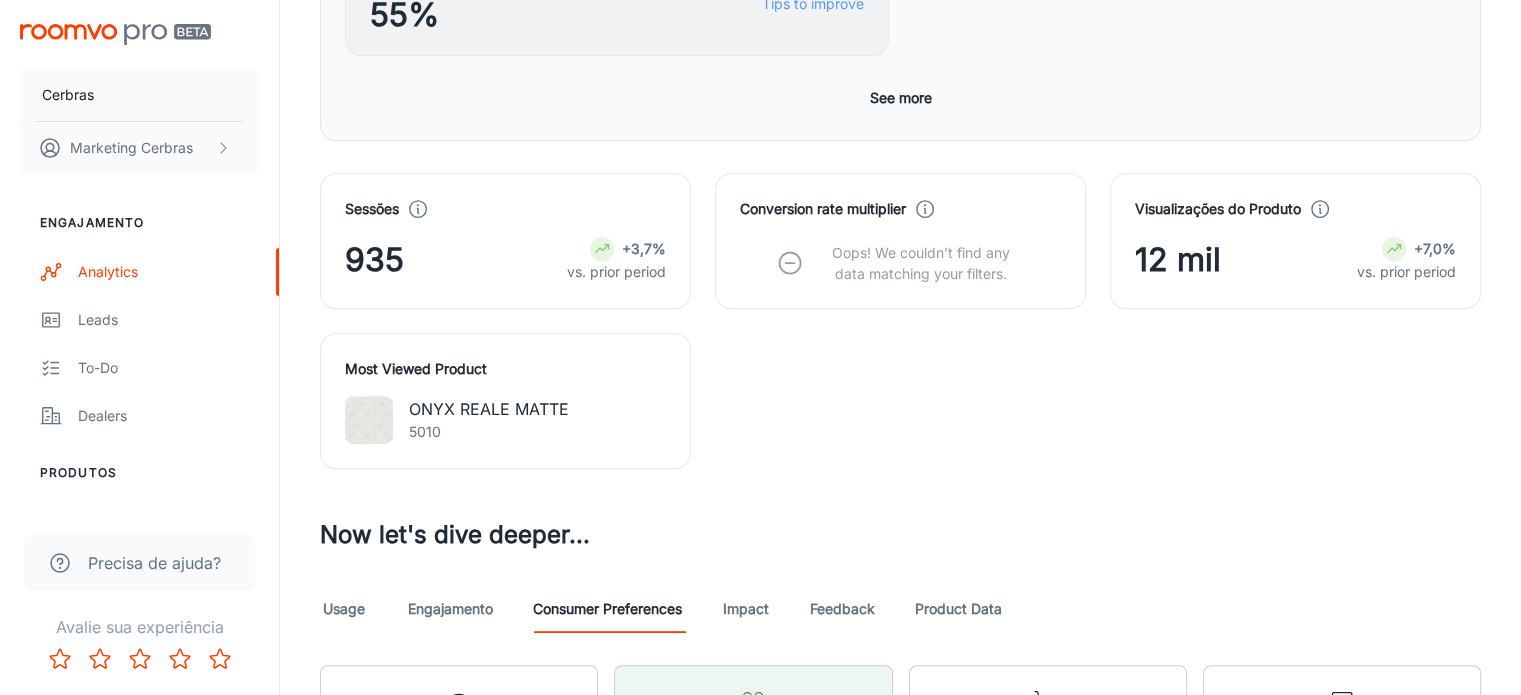 scroll, scrollTop: 885, scrollLeft: 0, axis: vertical 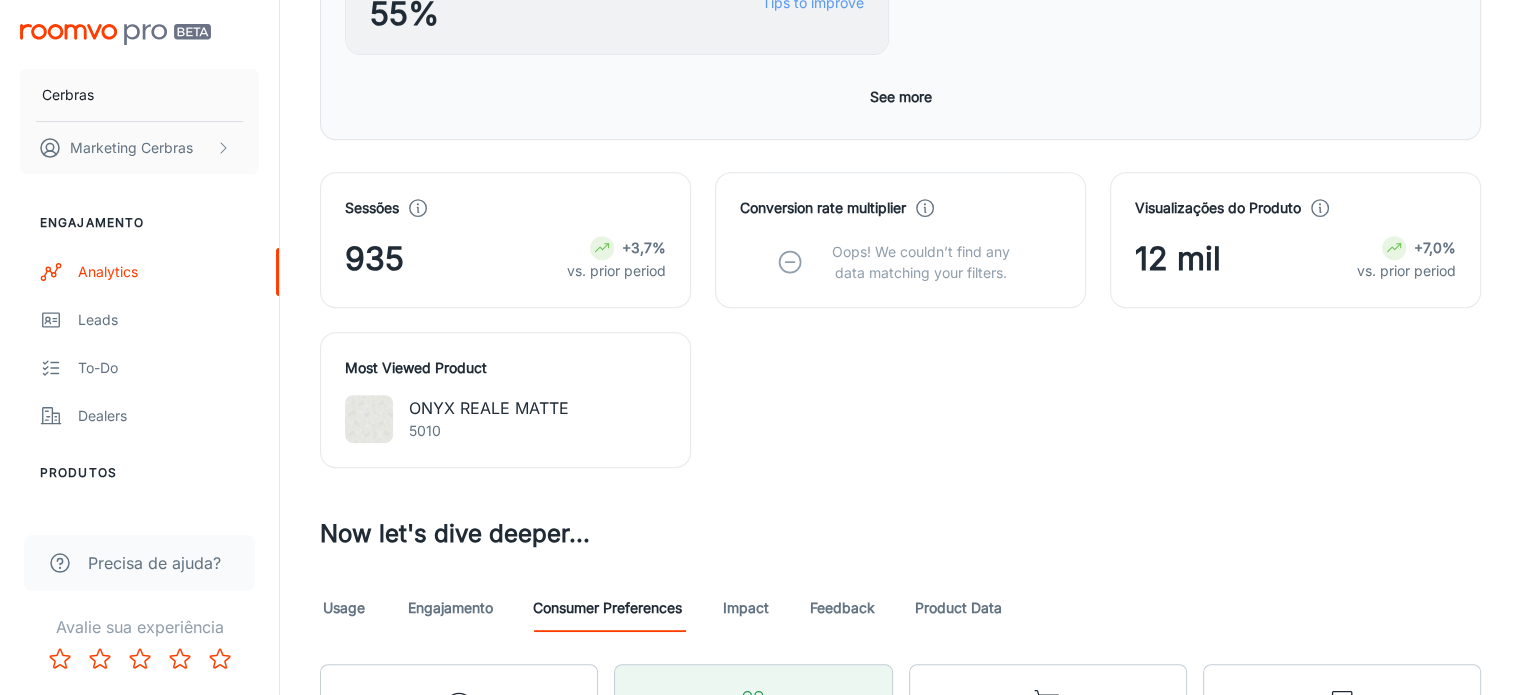 click on "Product Data" at bounding box center (958, 608) 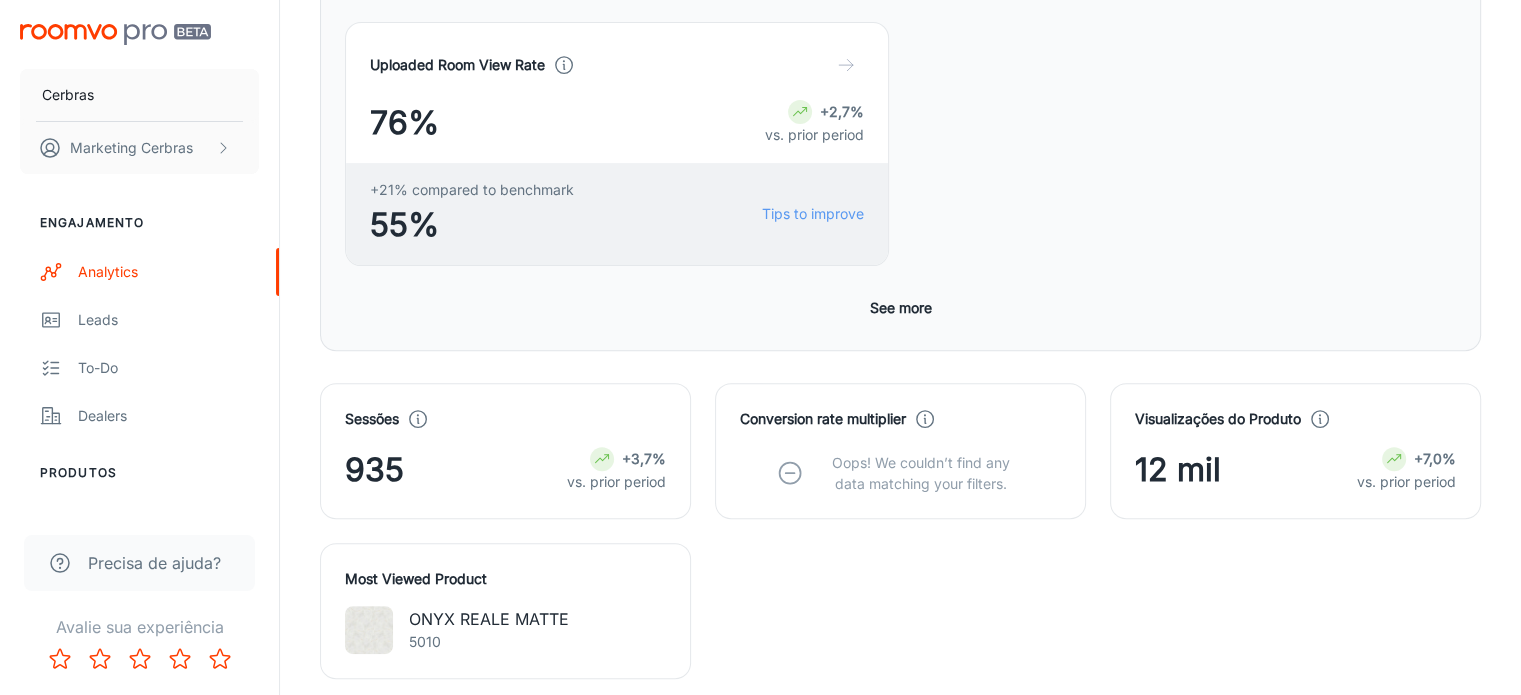 scroll, scrollTop: 900, scrollLeft: 0, axis: vertical 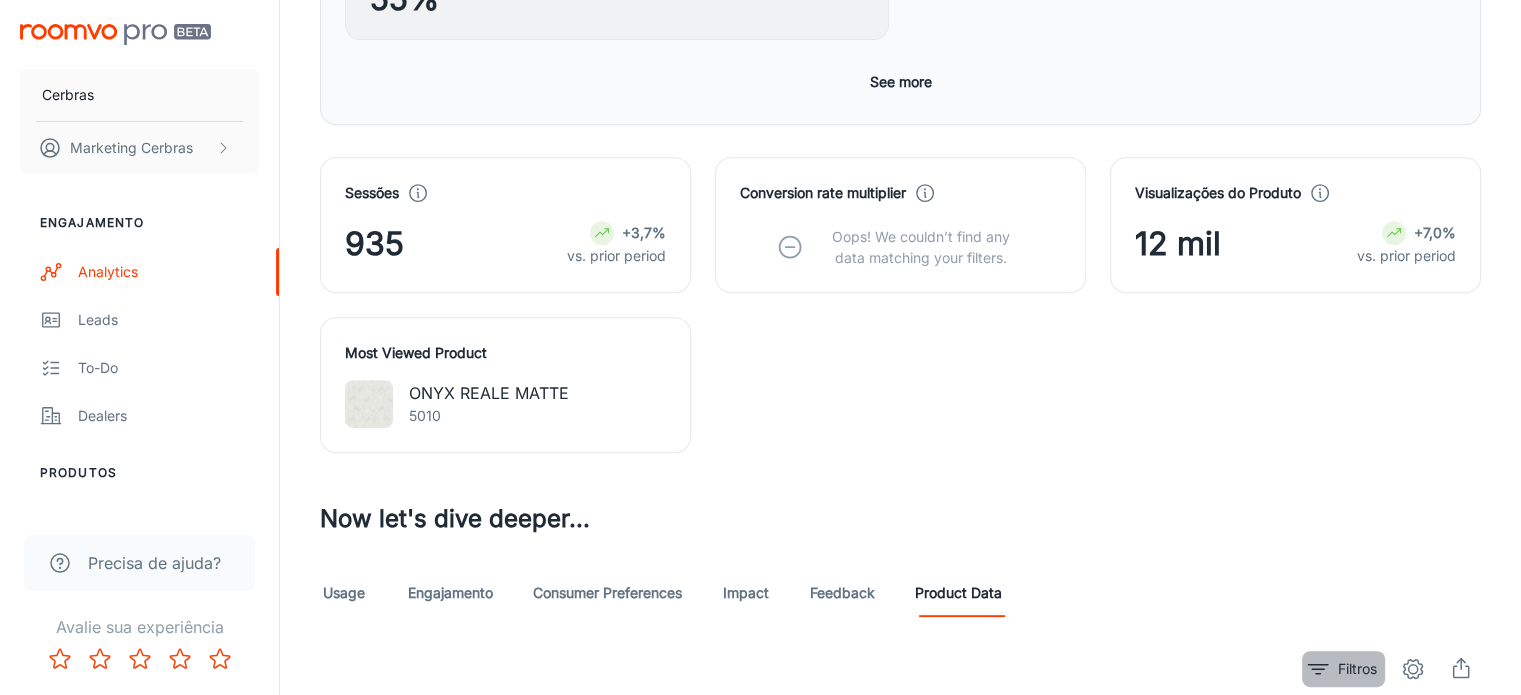 click on "Filtros" at bounding box center (1357, 669) 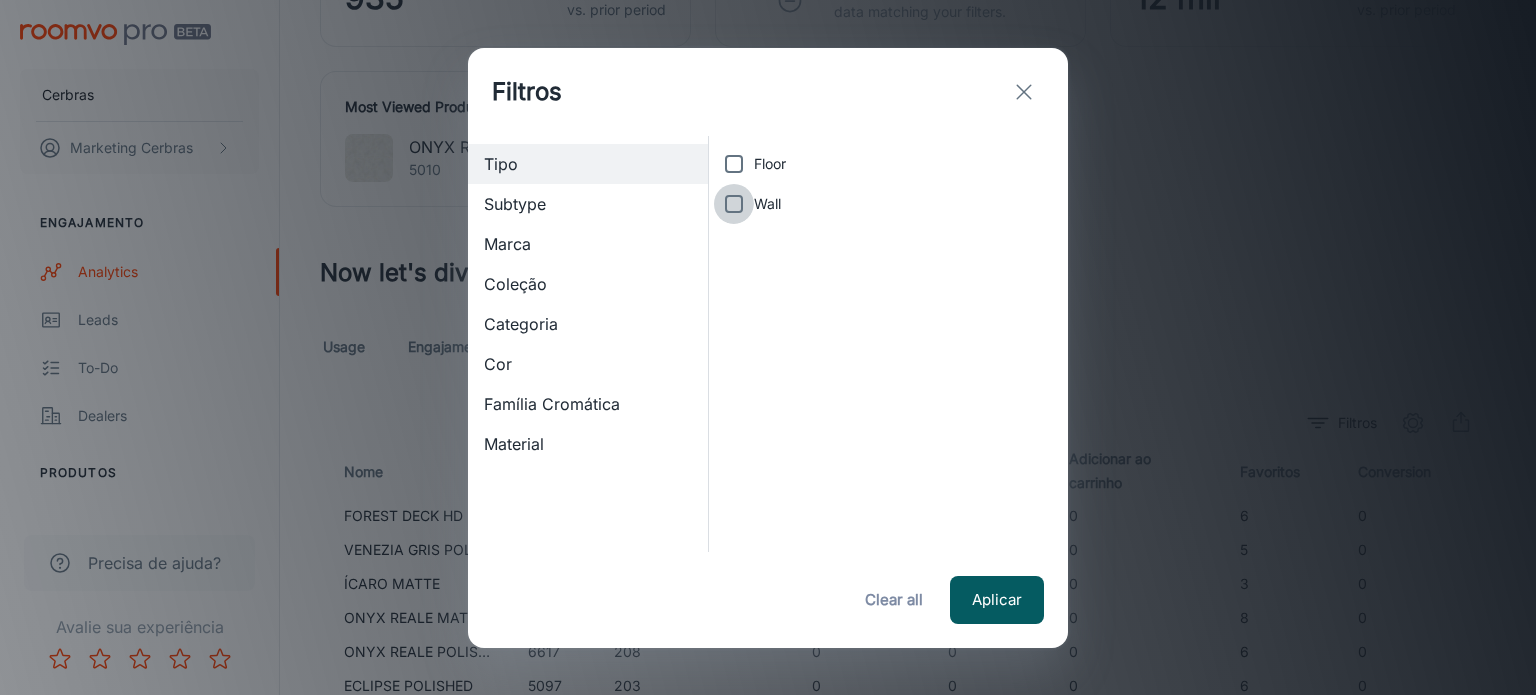 click on "Wall" at bounding box center [734, 204] 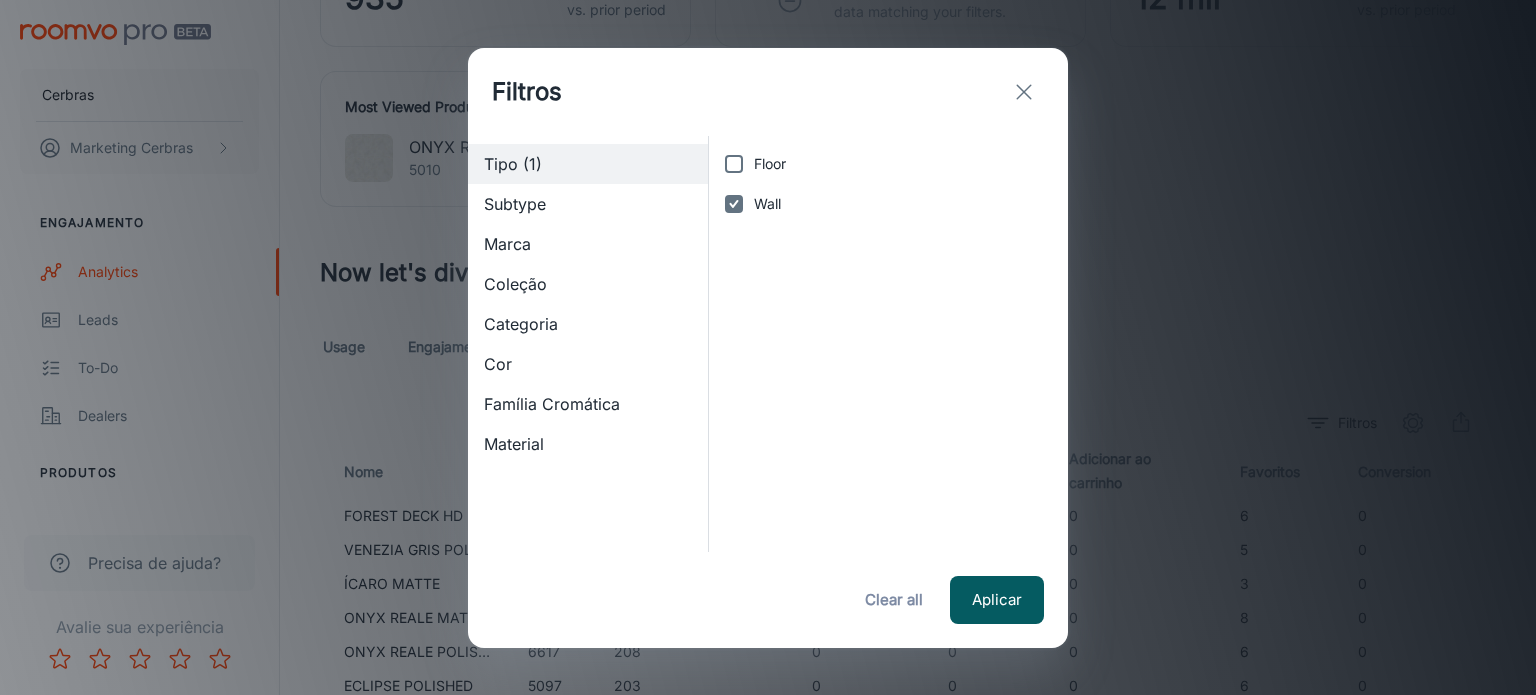 click on "Floor" at bounding box center [734, 164] 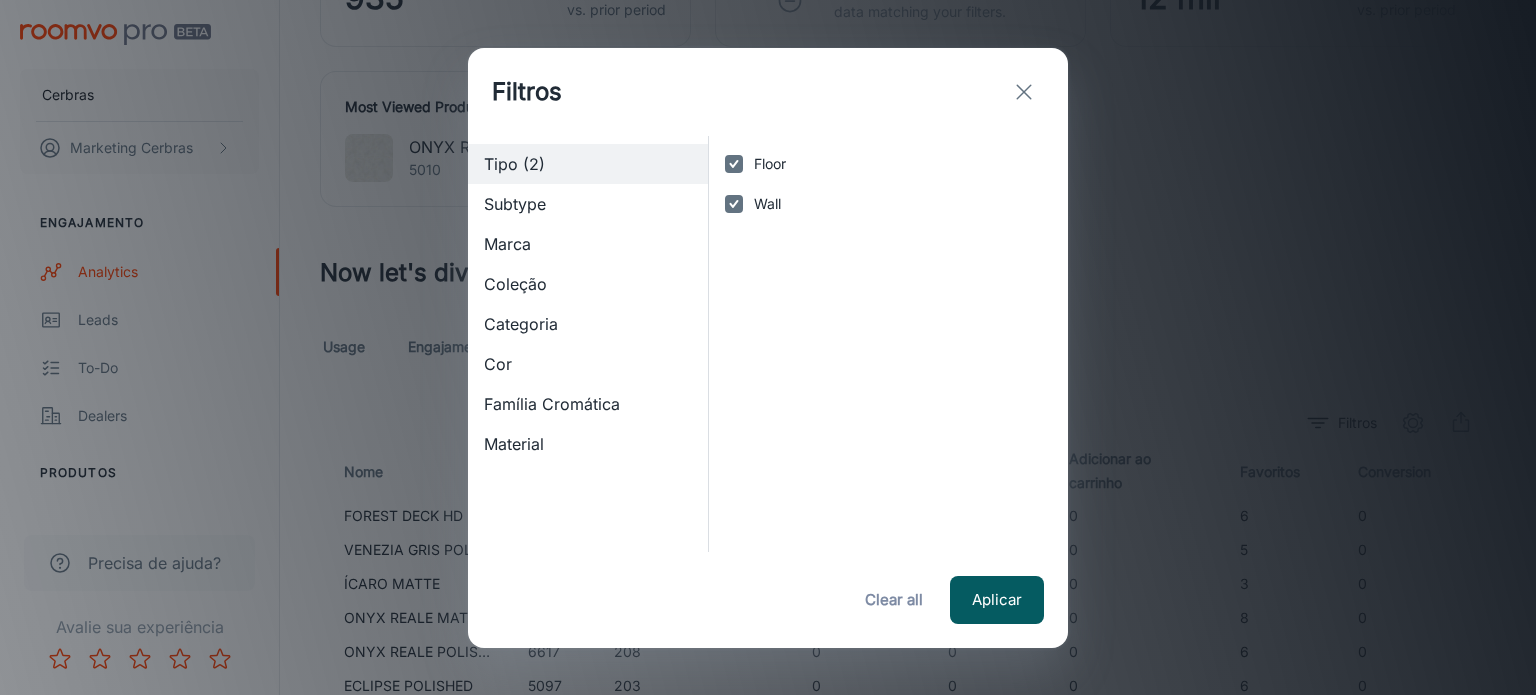 click on "Aplicar Clear all" at bounding box center [768, 600] 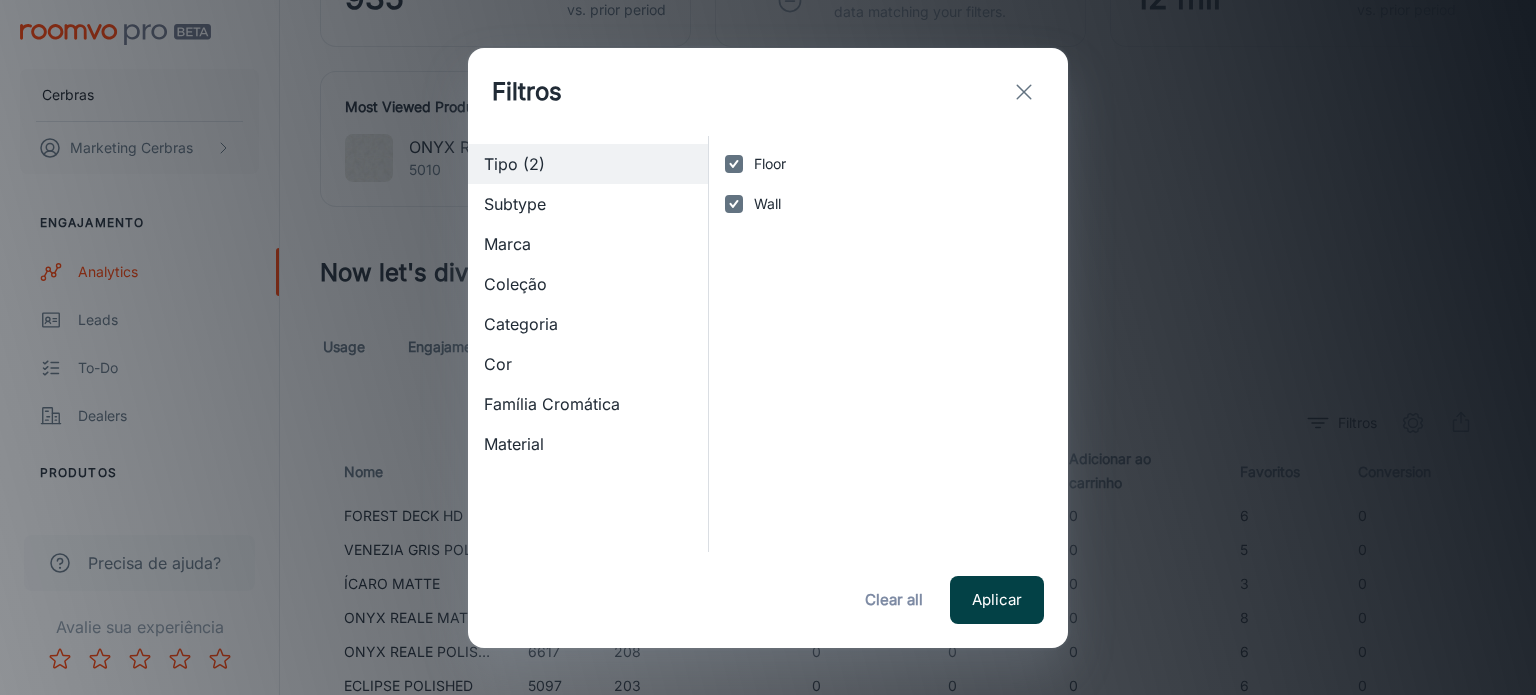 click on "Aplicar" at bounding box center [997, 600] 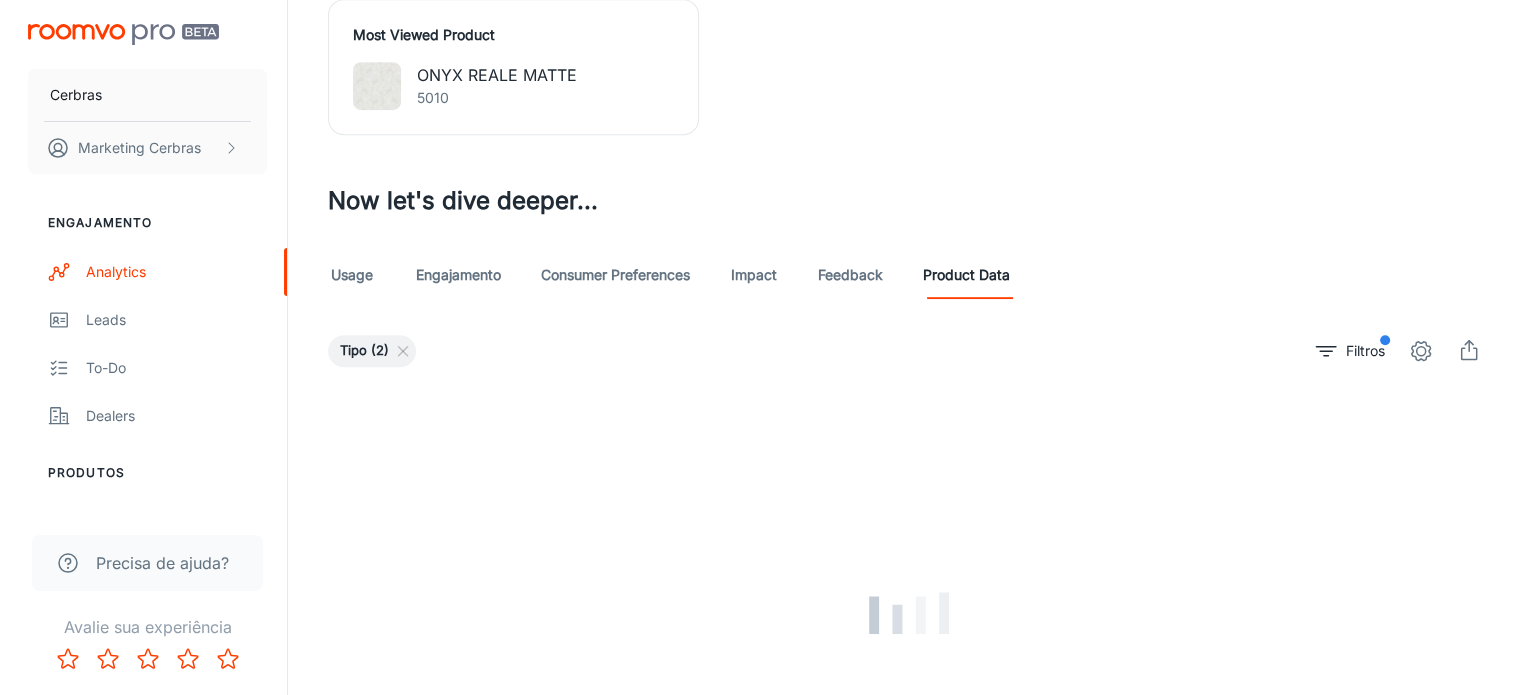 scroll, scrollTop: 1178, scrollLeft: 0, axis: vertical 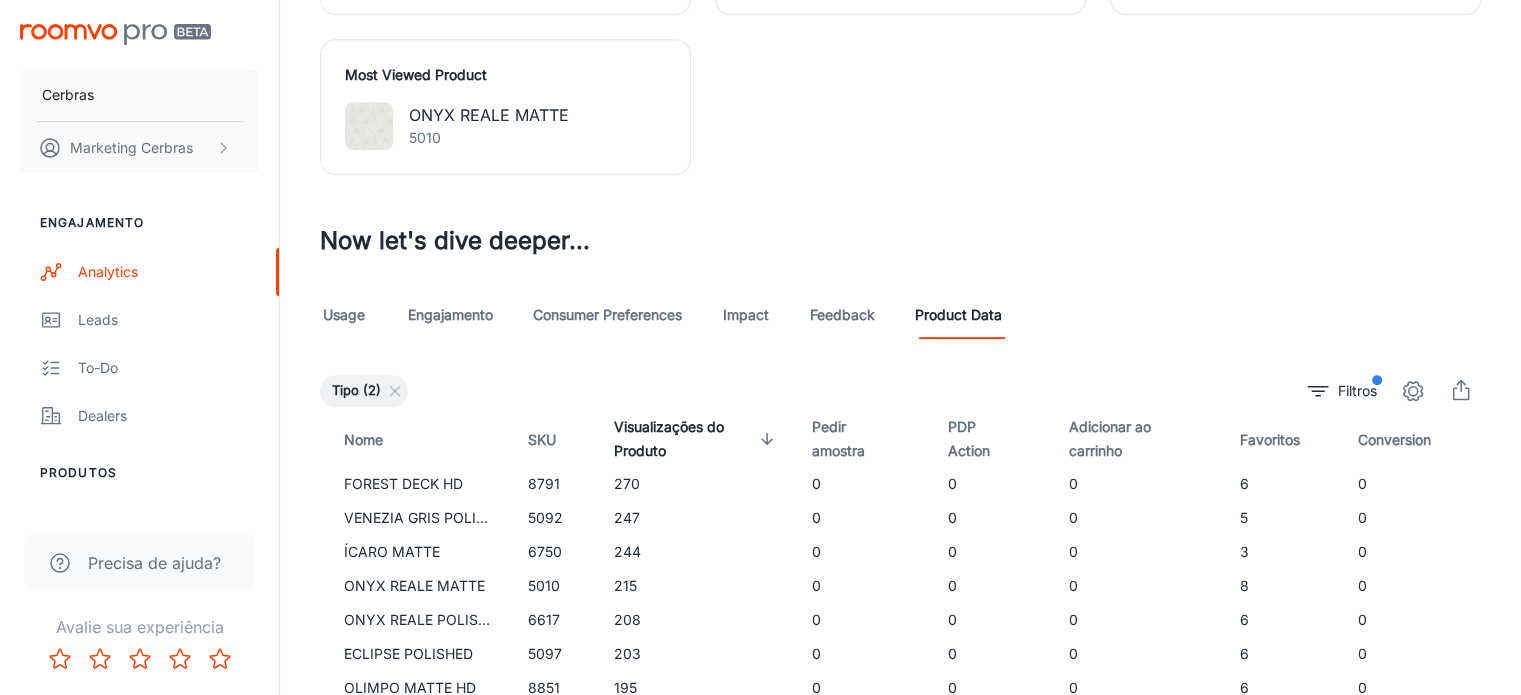 click 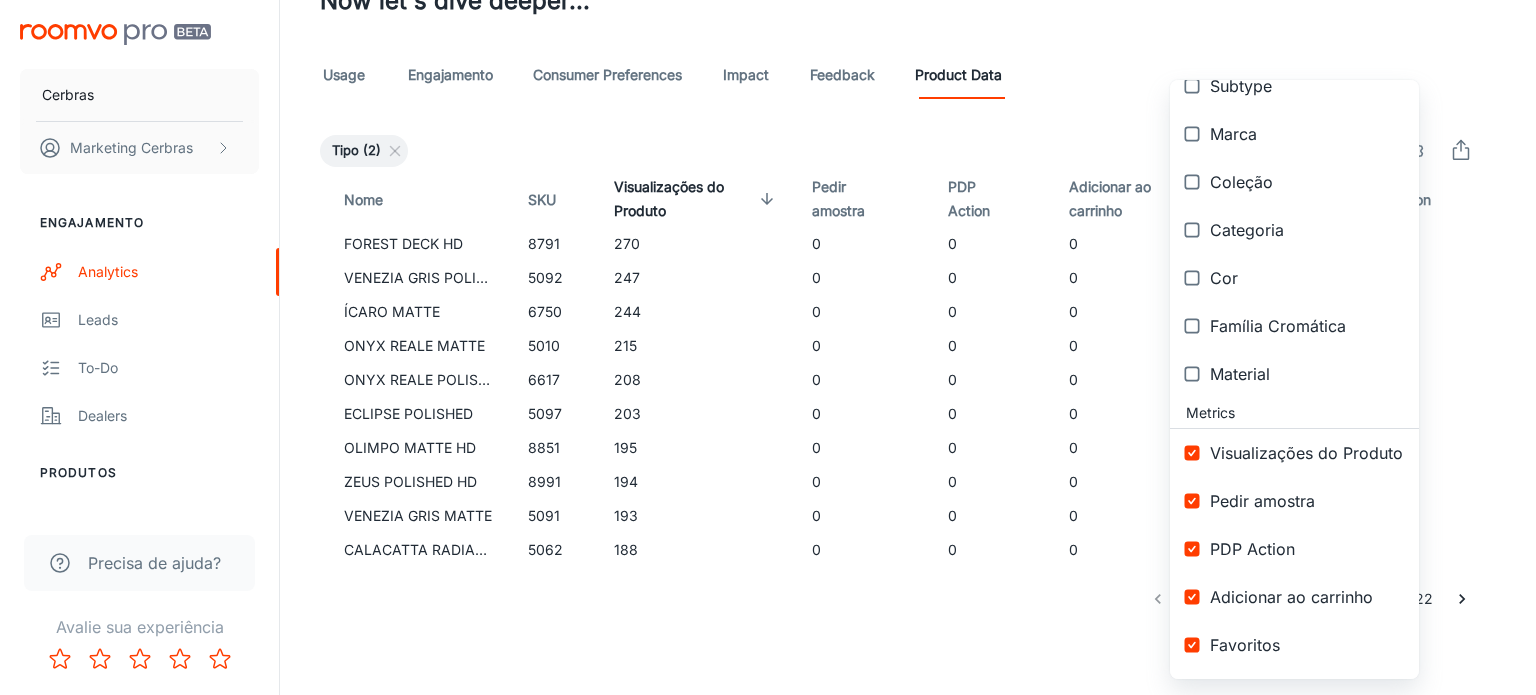 scroll, scrollTop: 246, scrollLeft: 0, axis: vertical 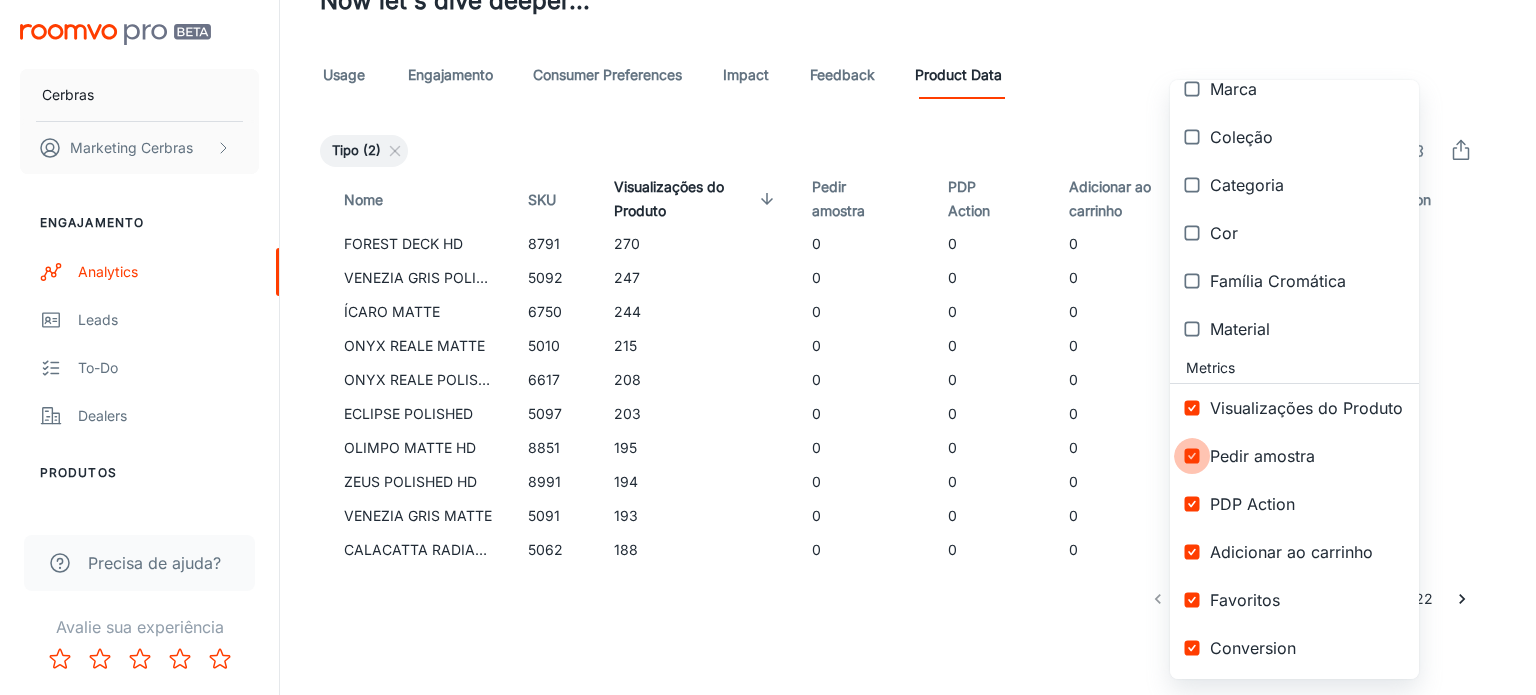 drag, startPoint x: 1184, startPoint y: 455, endPoint x: 1206, endPoint y: 503, distance: 52.801514 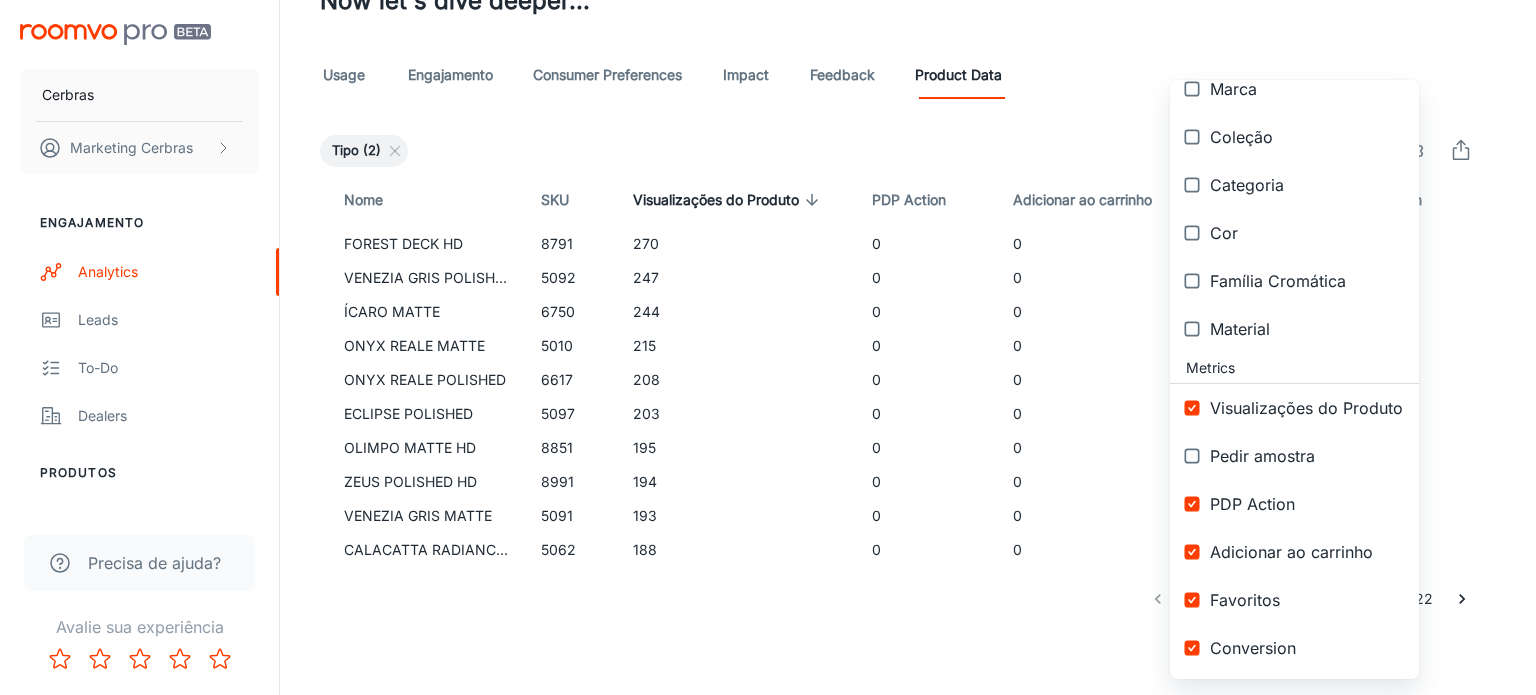click at bounding box center [1192, 504] 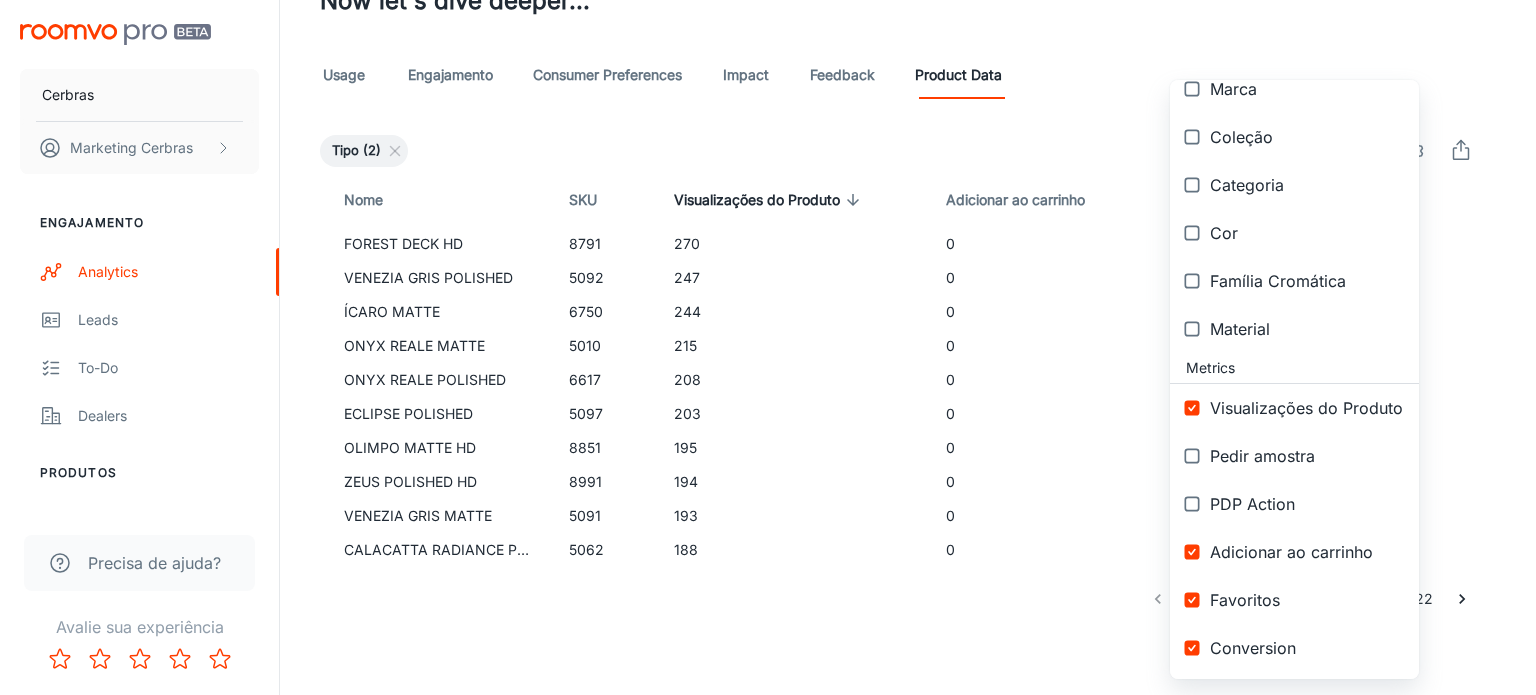 click at bounding box center (1192, 552) 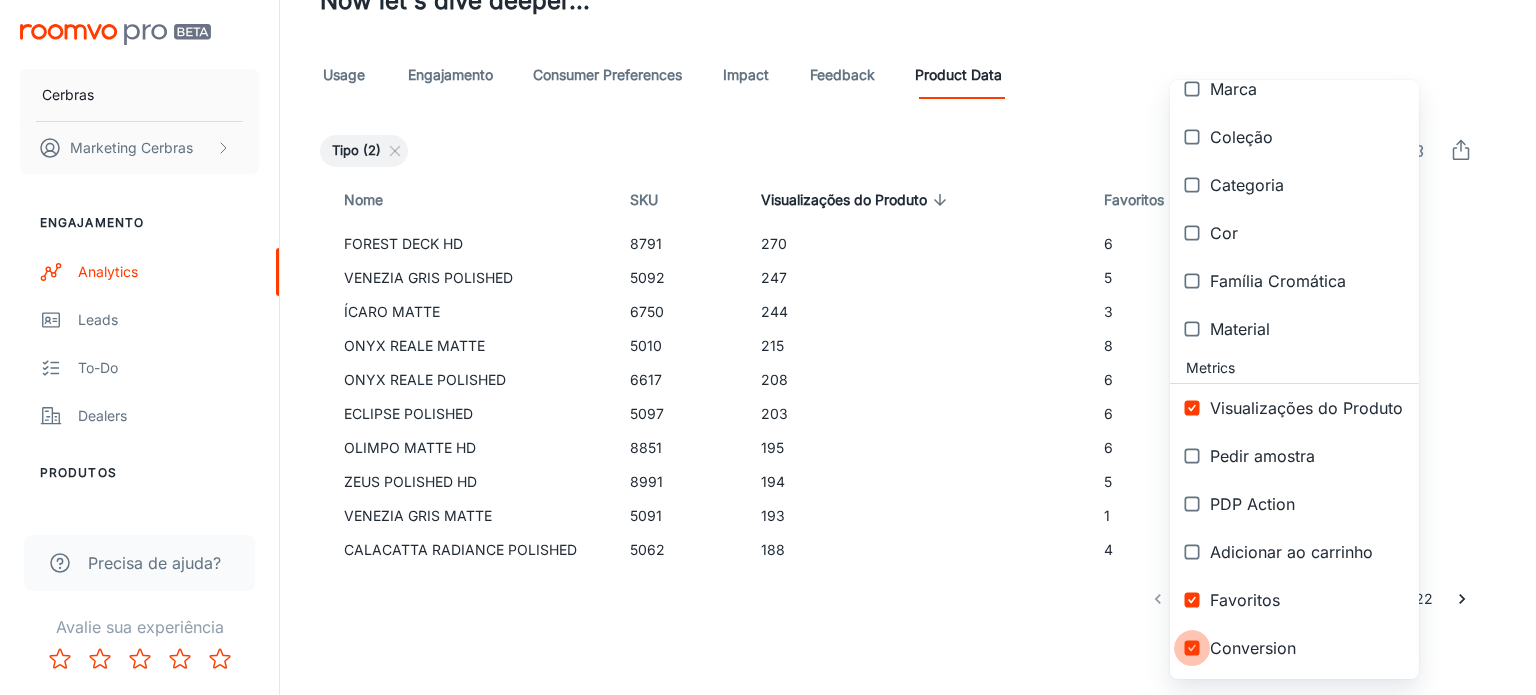 click at bounding box center [1192, 648] 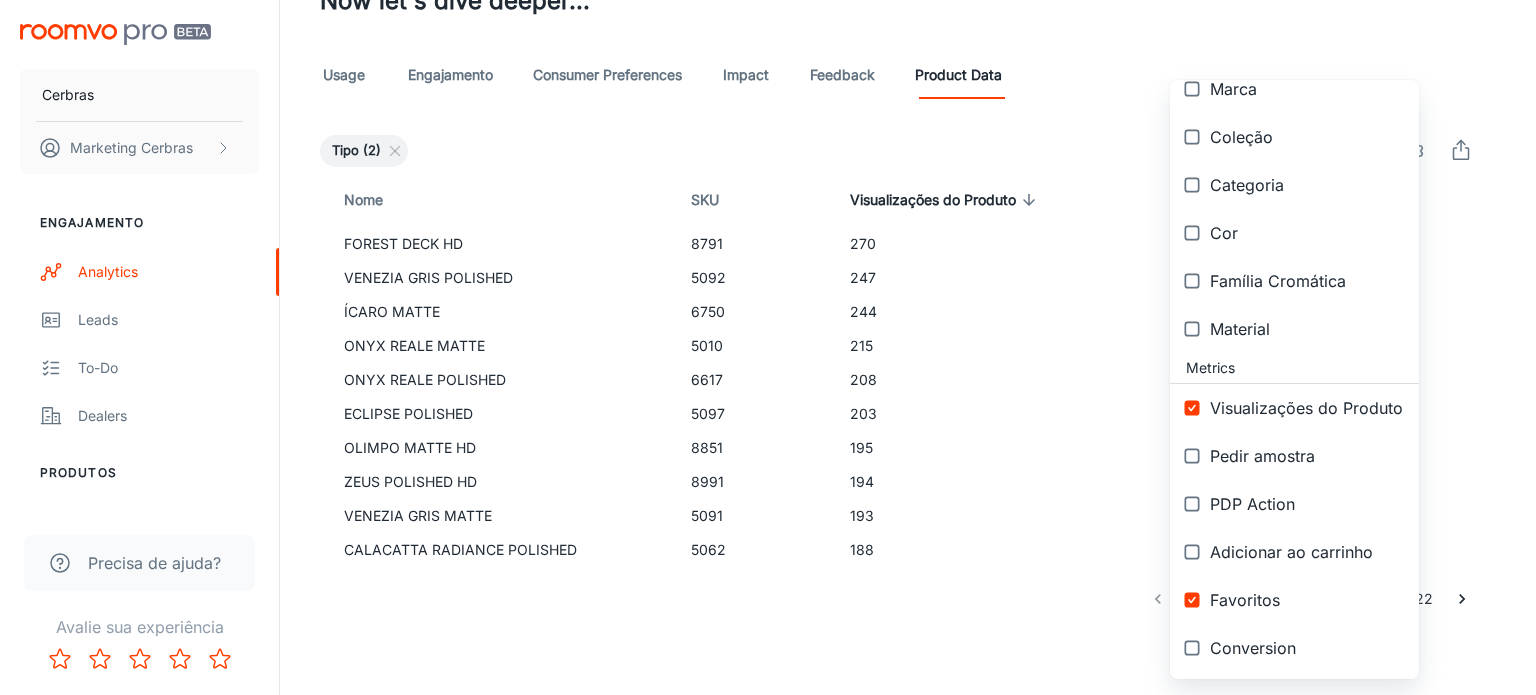 click at bounding box center [1192, 648] 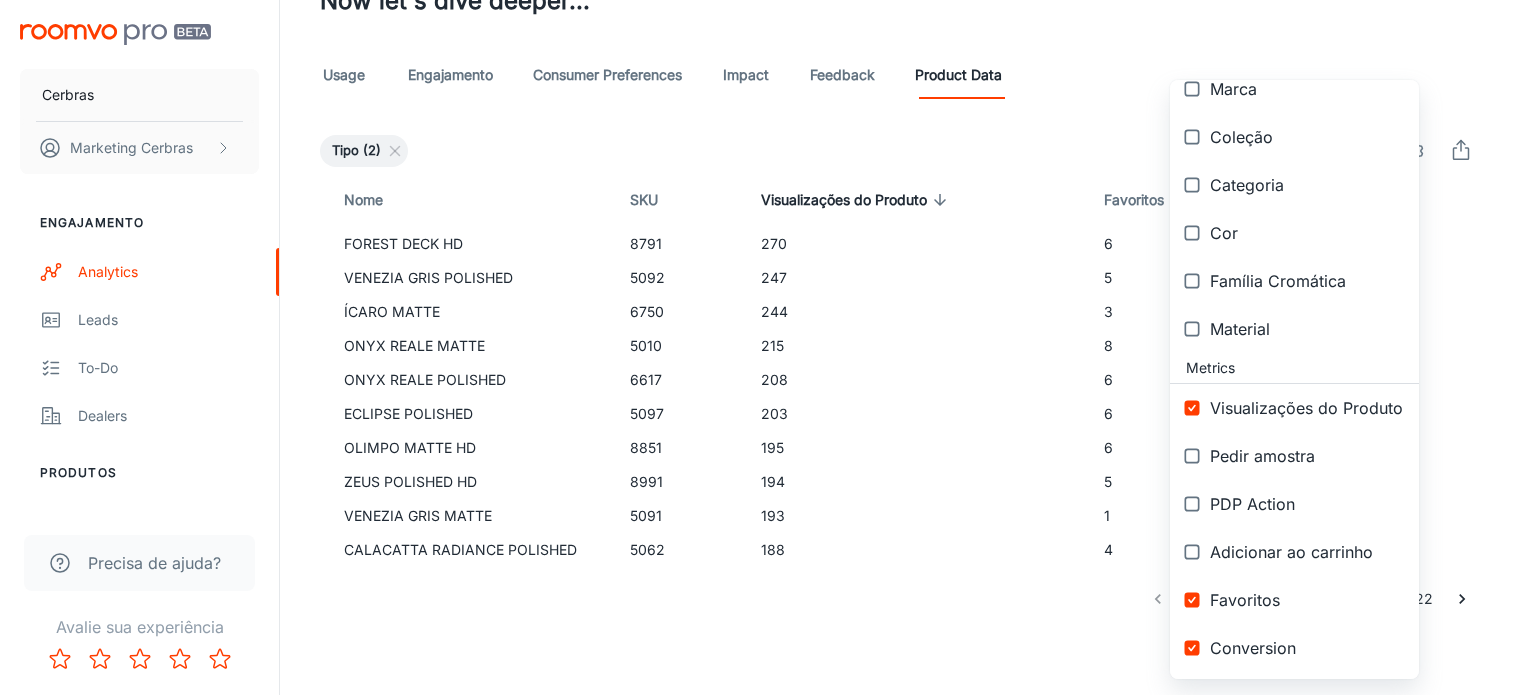 click at bounding box center (768, 347) 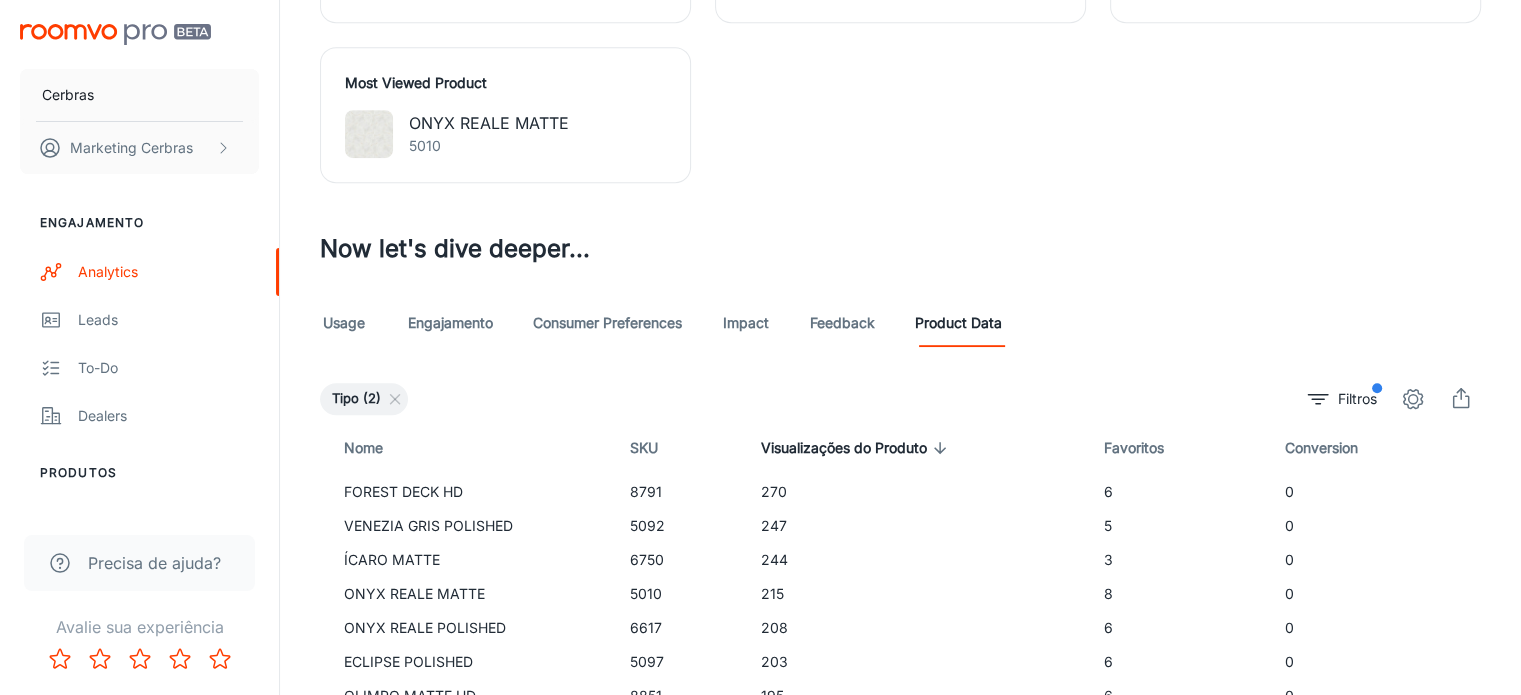 click 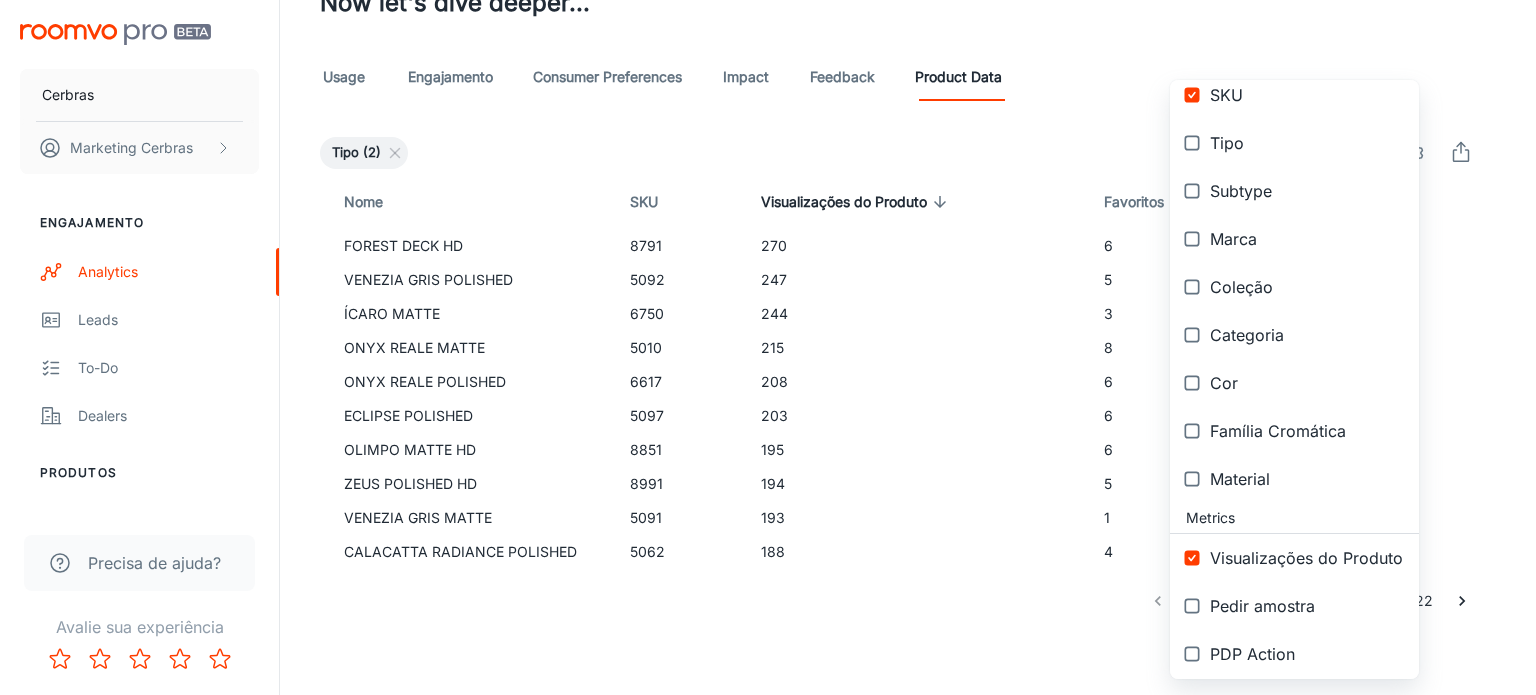 scroll, scrollTop: 246, scrollLeft: 0, axis: vertical 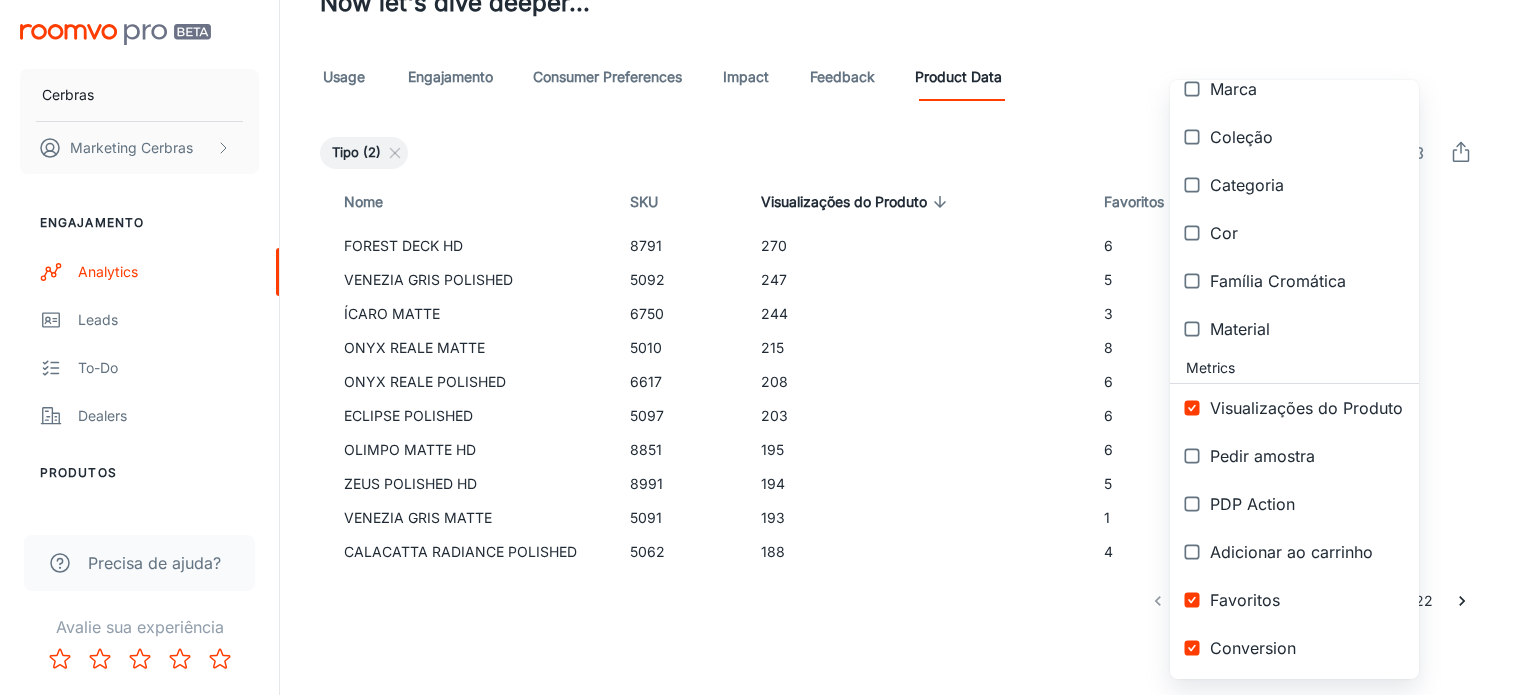 click at bounding box center [1192, 648] 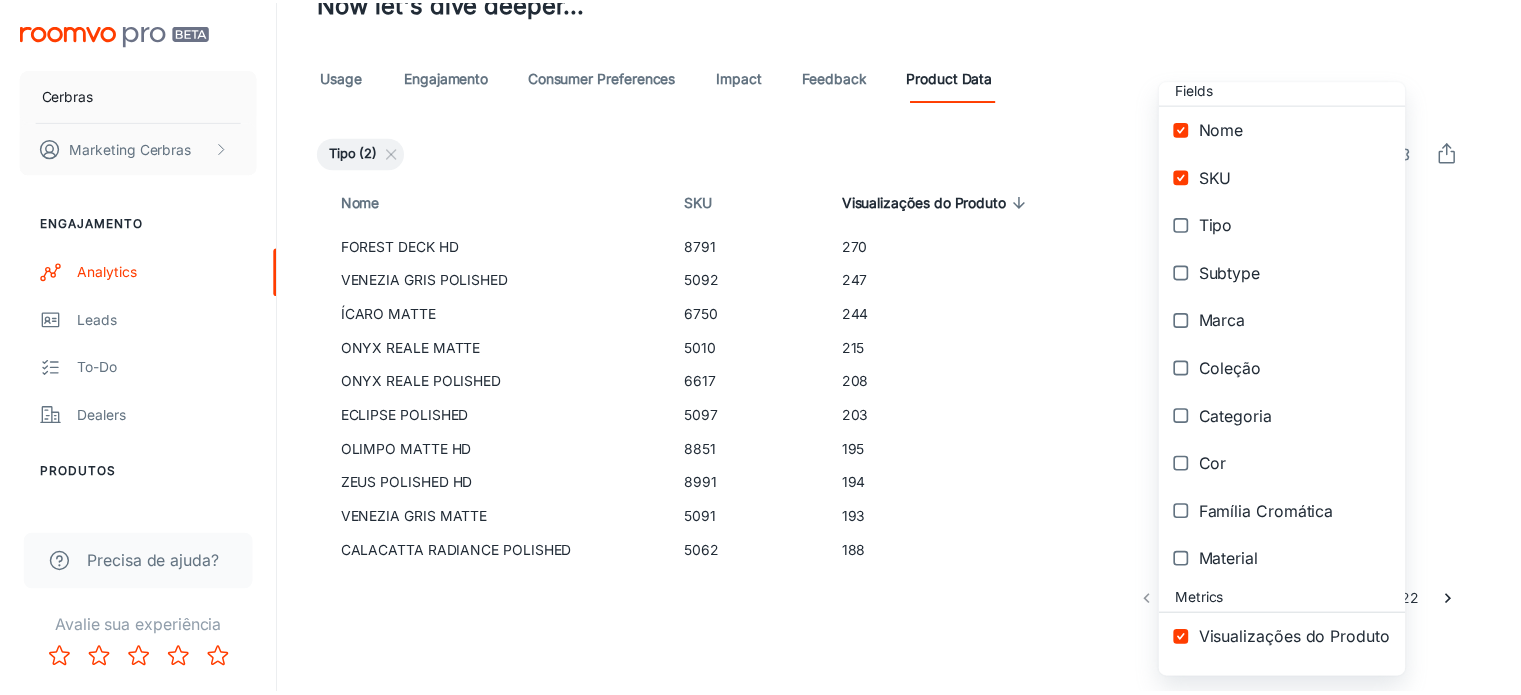 scroll, scrollTop: 0, scrollLeft: 0, axis: both 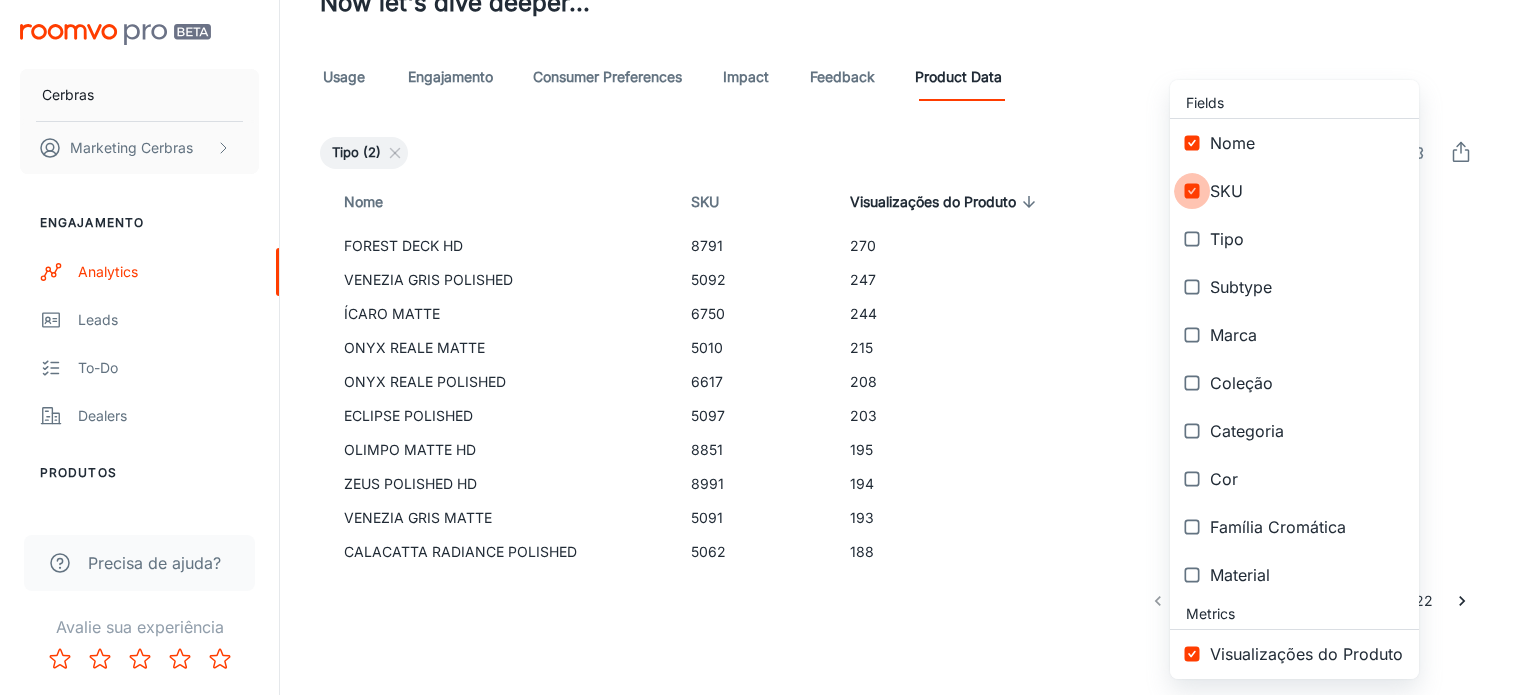 click at bounding box center [1192, 191] 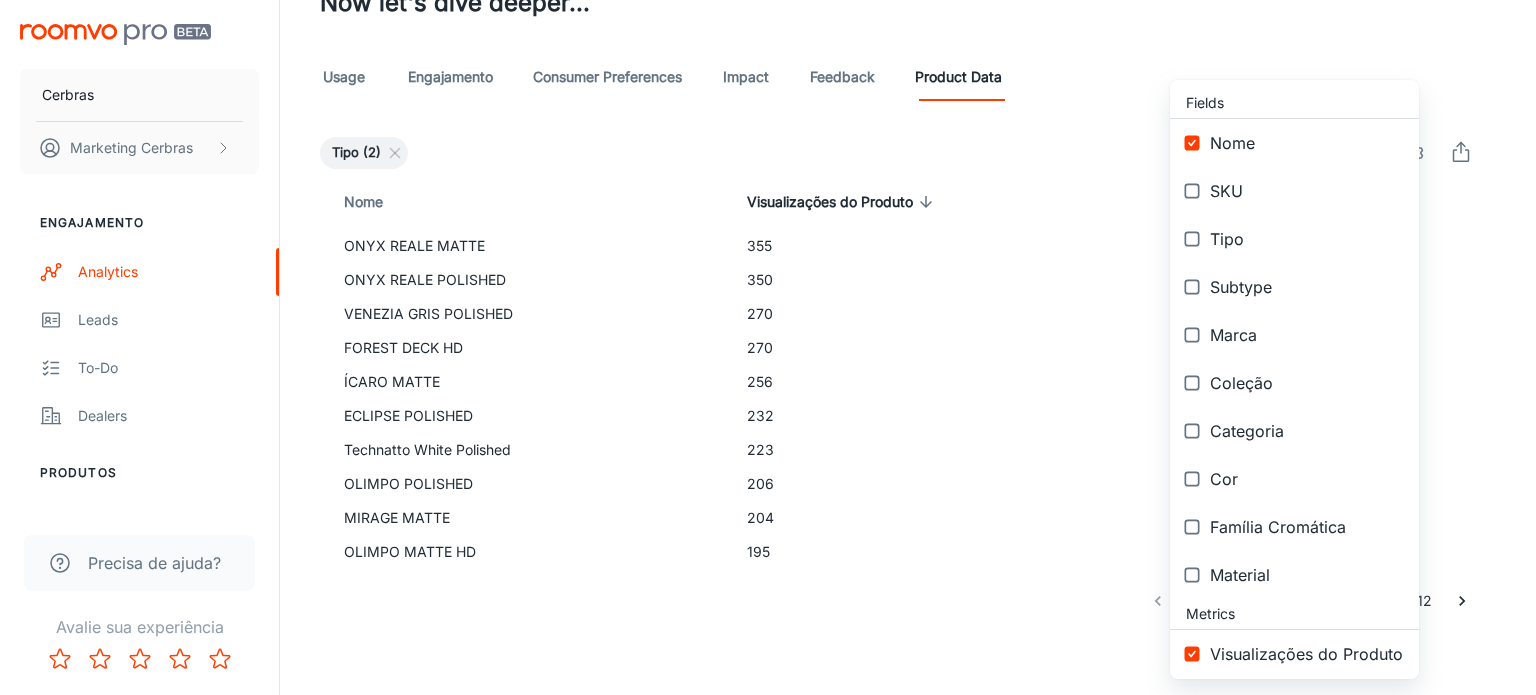 click at bounding box center (768, 347) 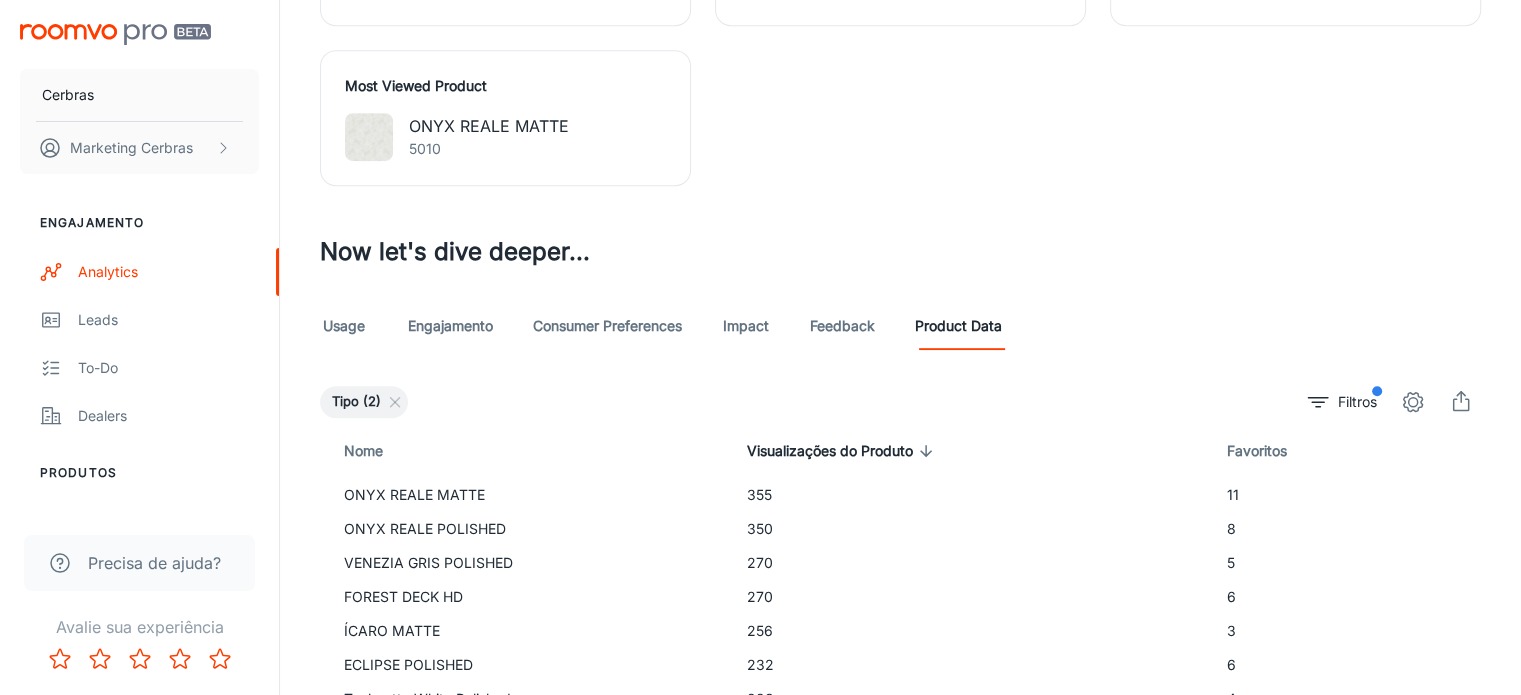 scroll, scrollTop: 1178, scrollLeft: 0, axis: vertical 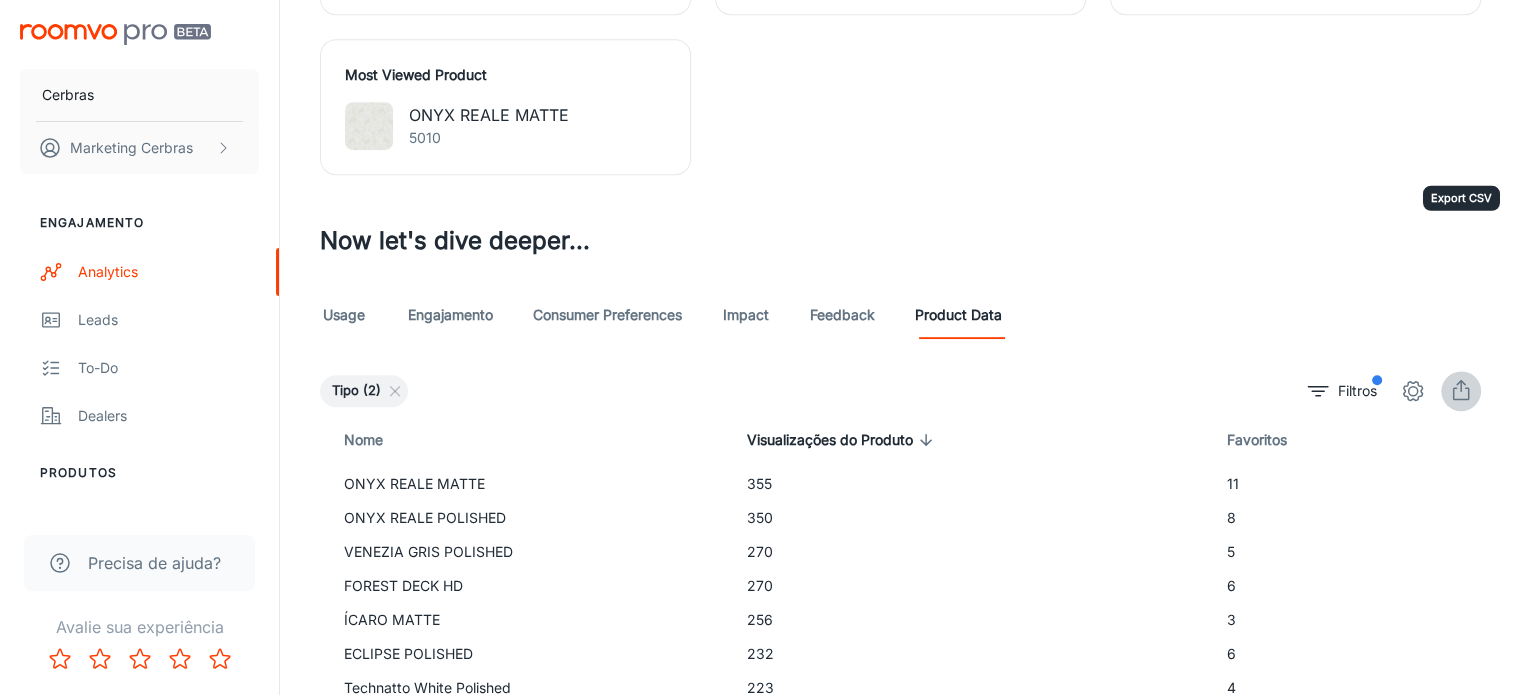 click 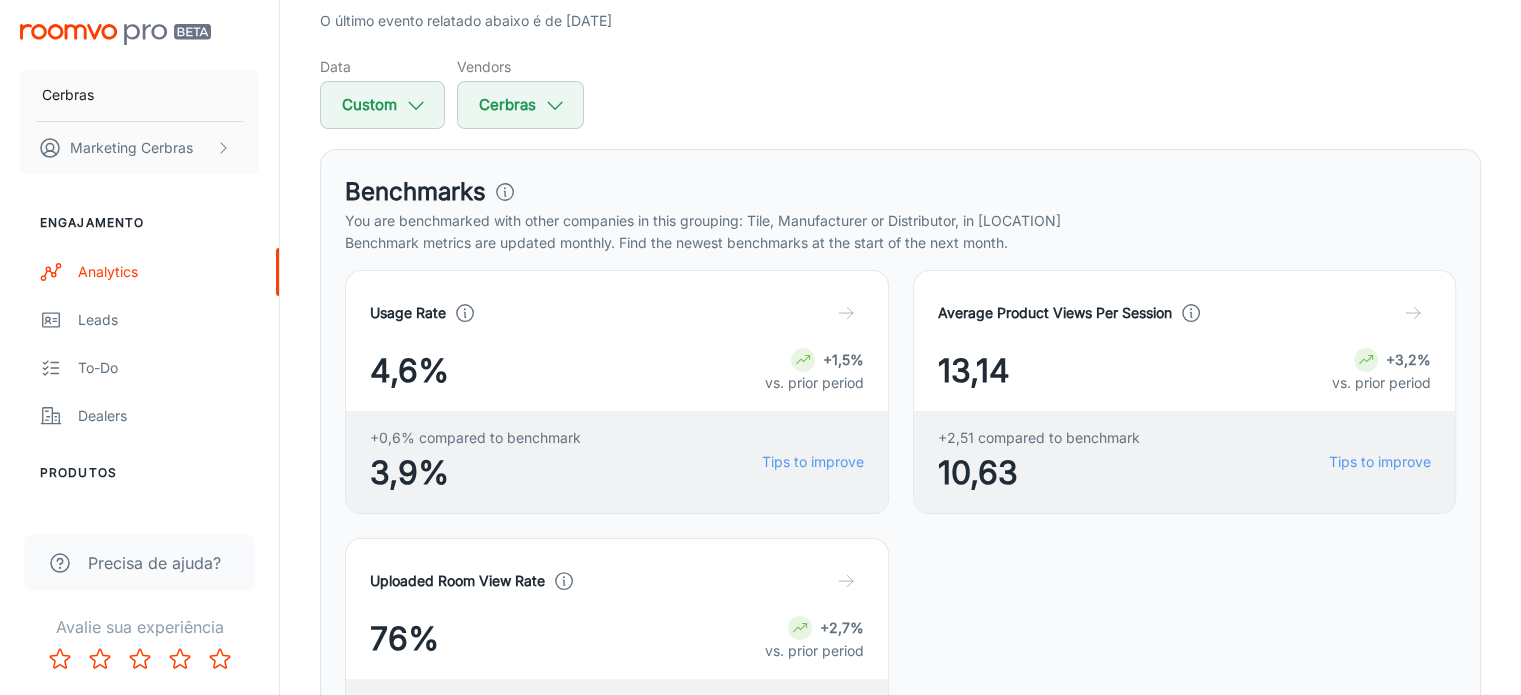 scroll, scrollTop: 0, scrollLeft: 0, axis: both 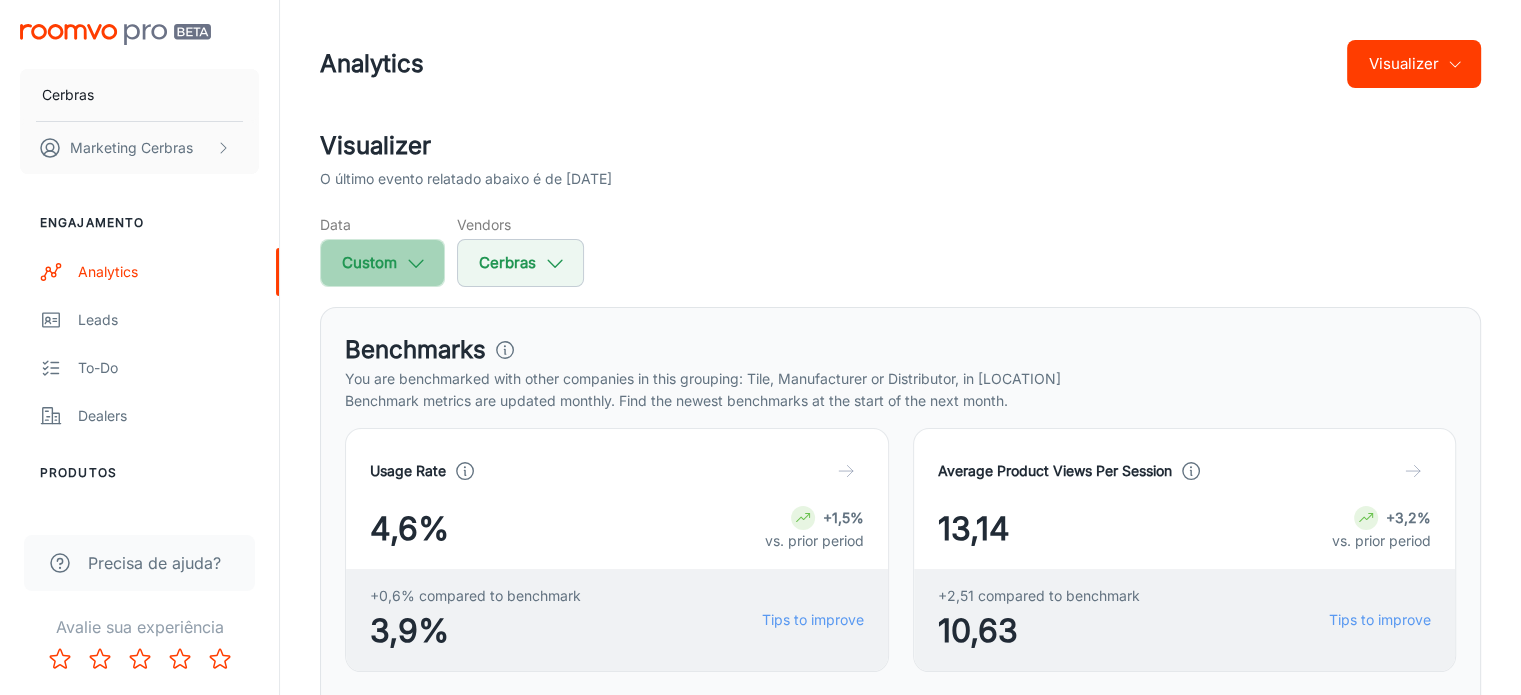 click on "Custom" at bounding box center (382, 263) 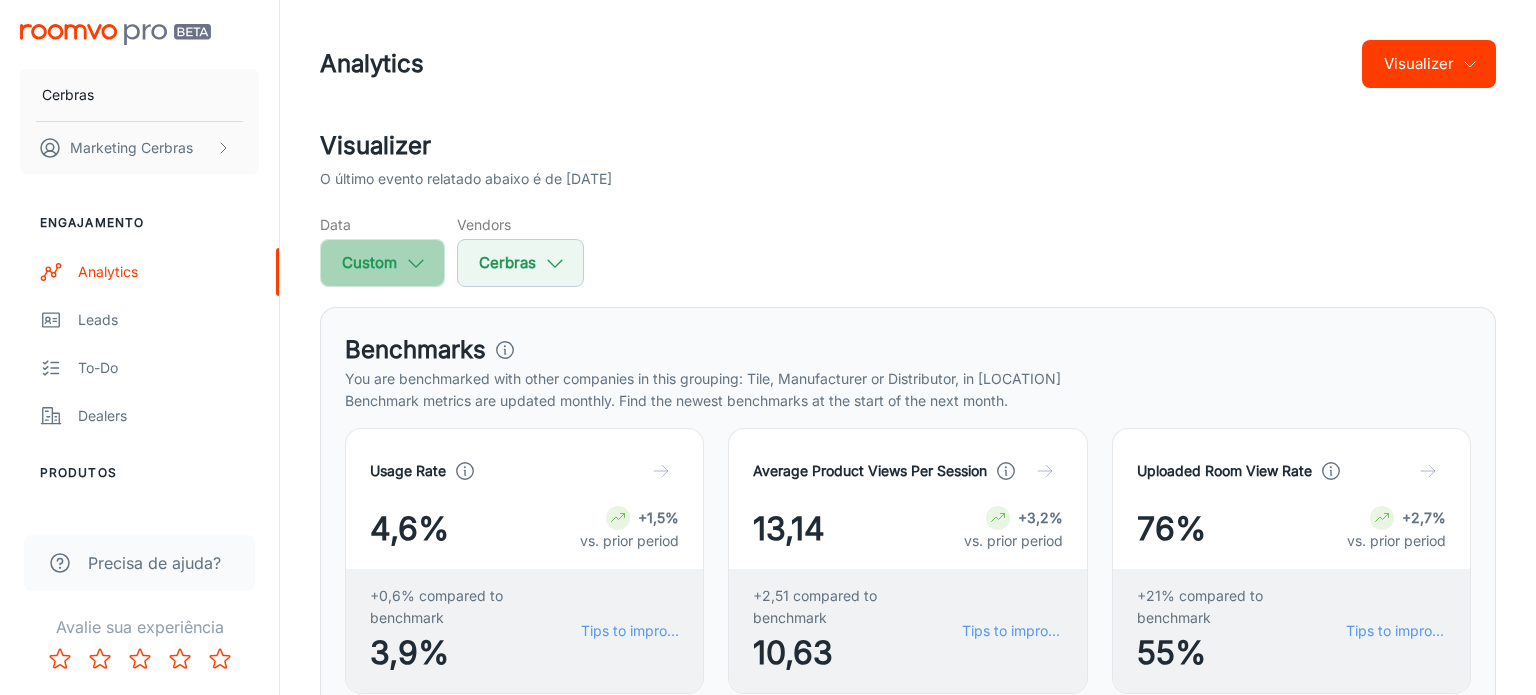 select on "4" 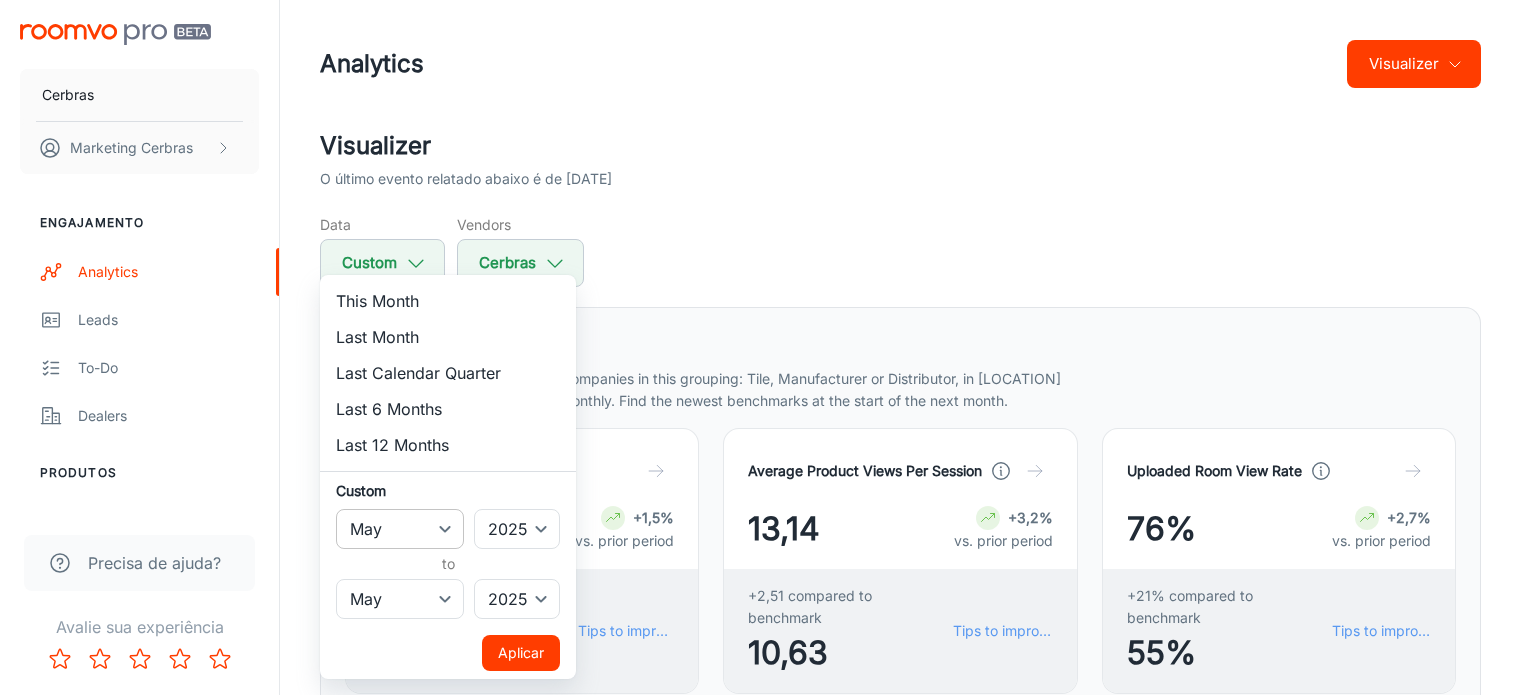click on "January February March April May June July August September October November December" at bounding box center [400, 529] 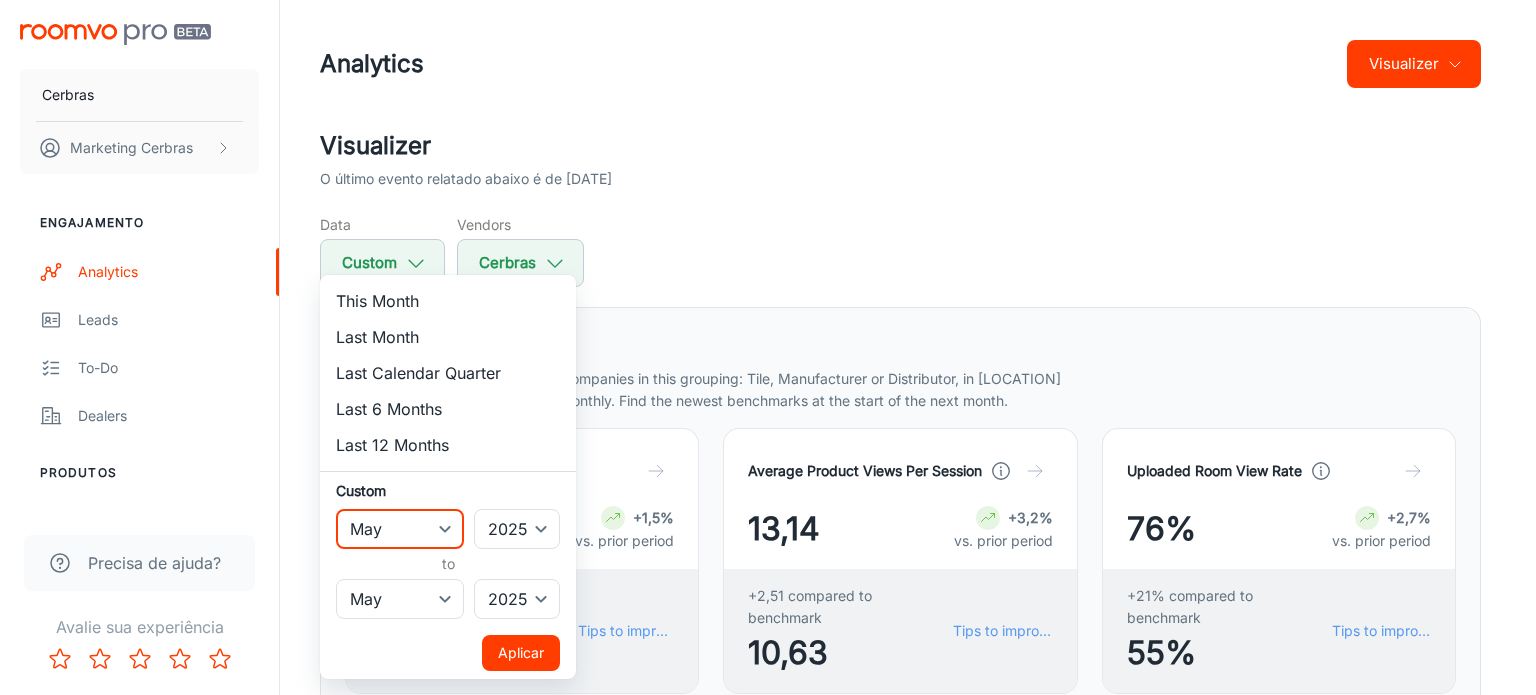 select on "3" 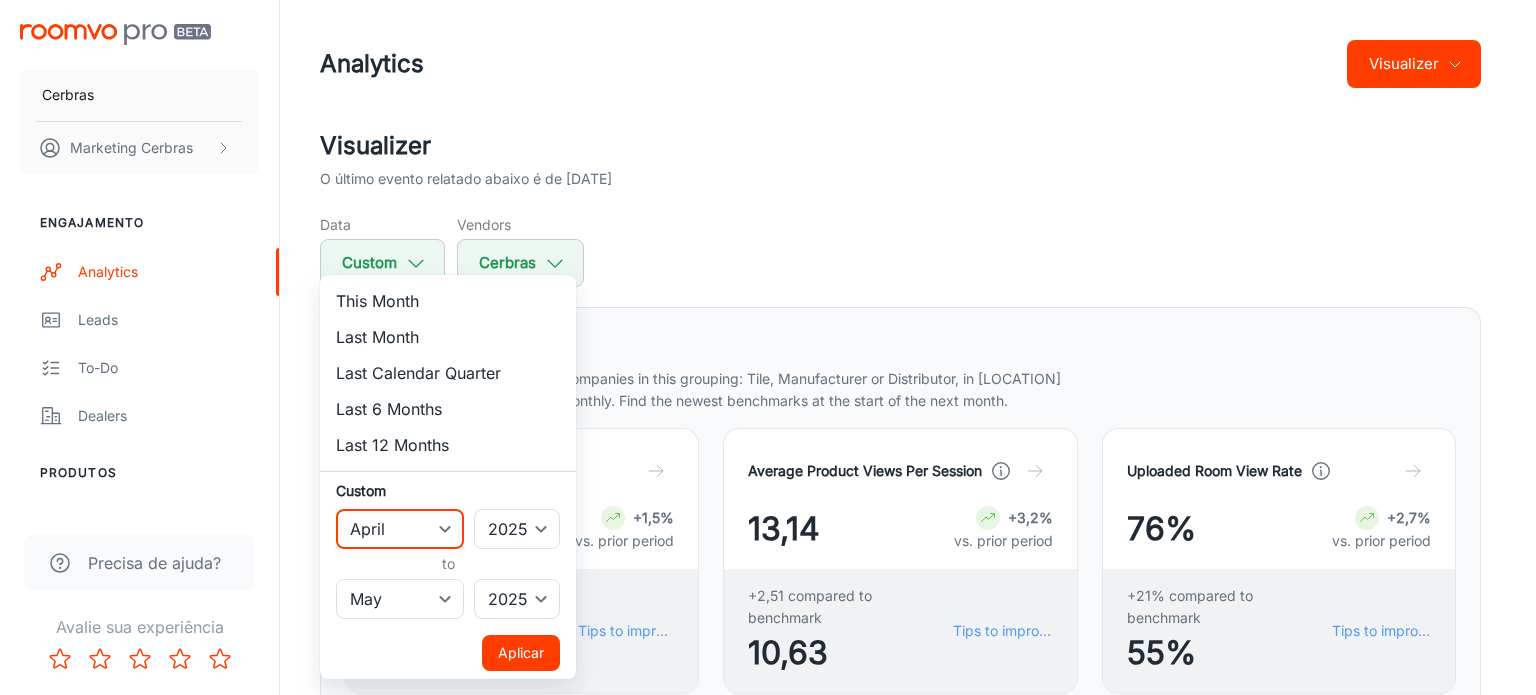 click on "January February March April May June July August September October November December" at bounding box center (400, 529) 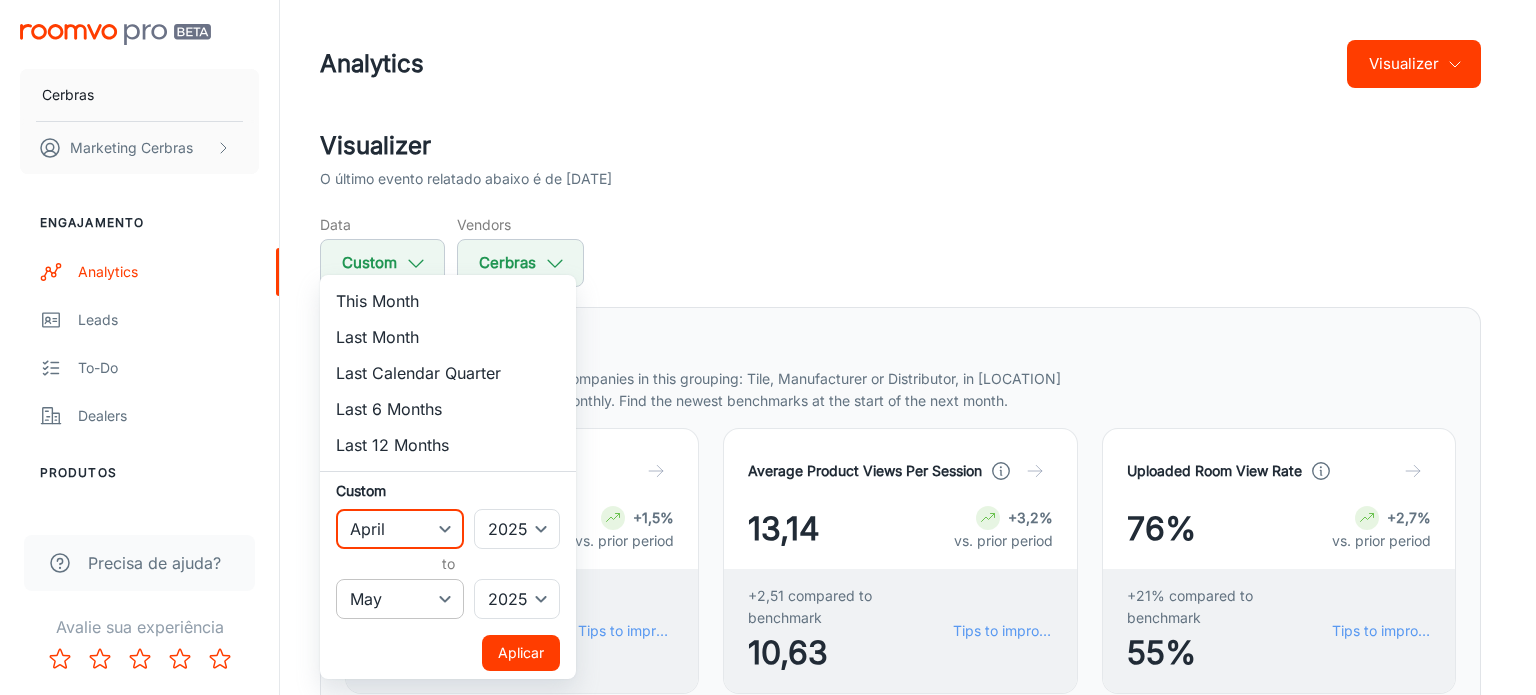 click on "January February March April May June July August September October November December" at bounding box center (400, 599) 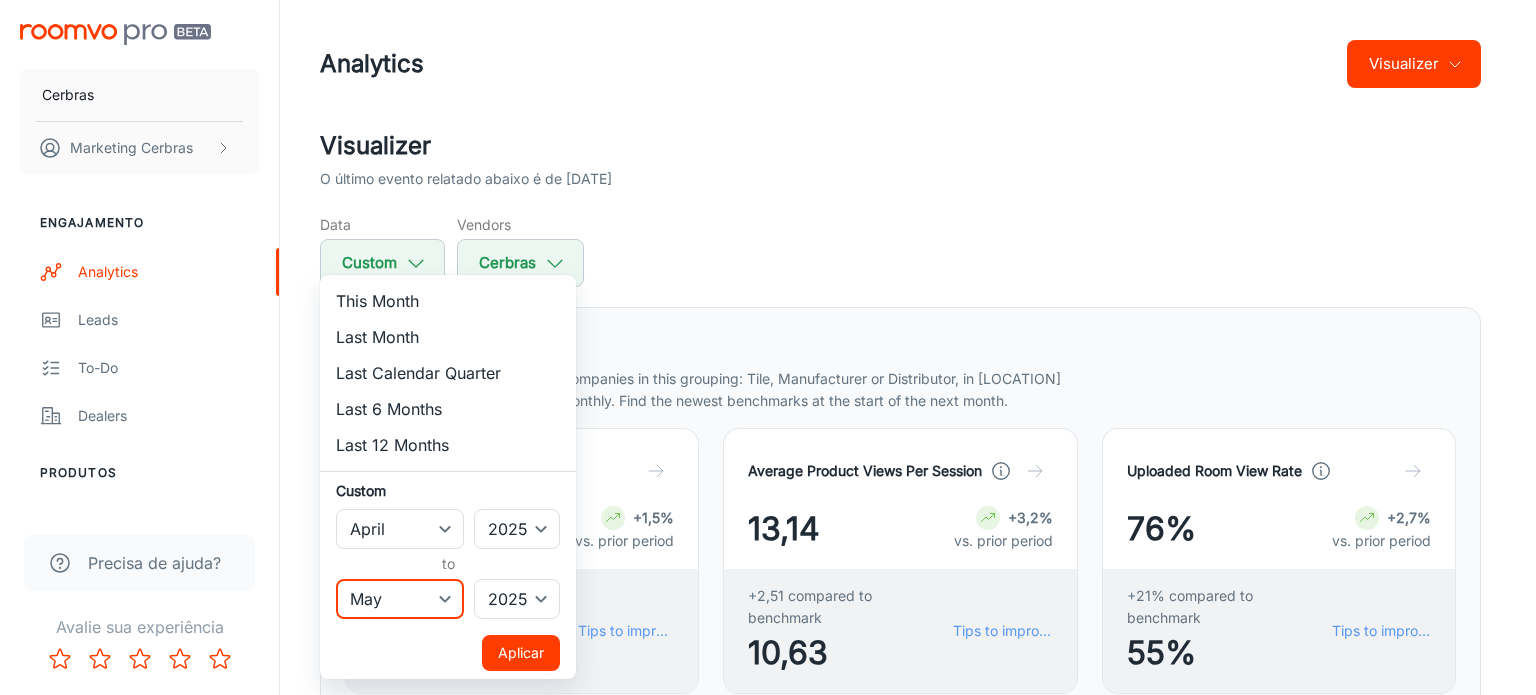 select on "3" 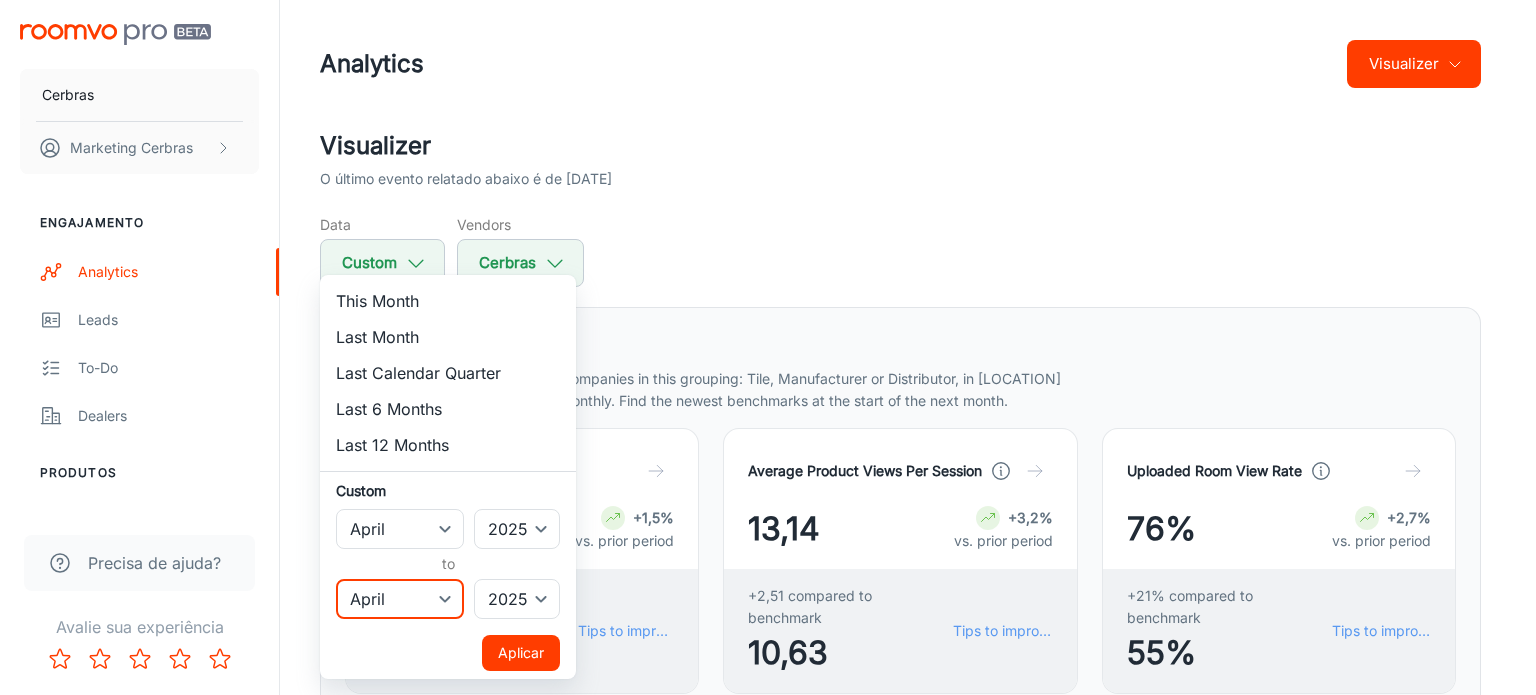 click on "January February March April May June July August September October November December" at bounding box center [400, 599] 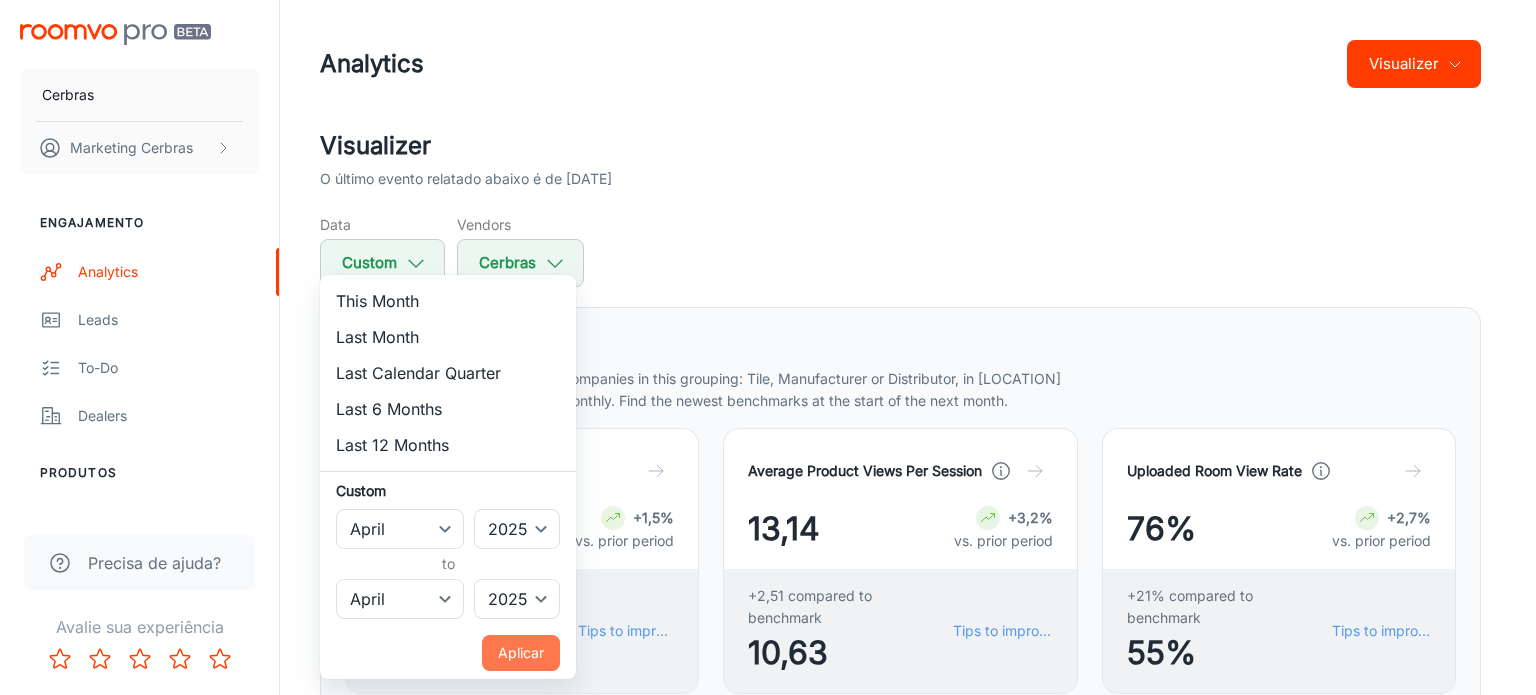 click on "Aplicar" at bounding box center [521, 653] 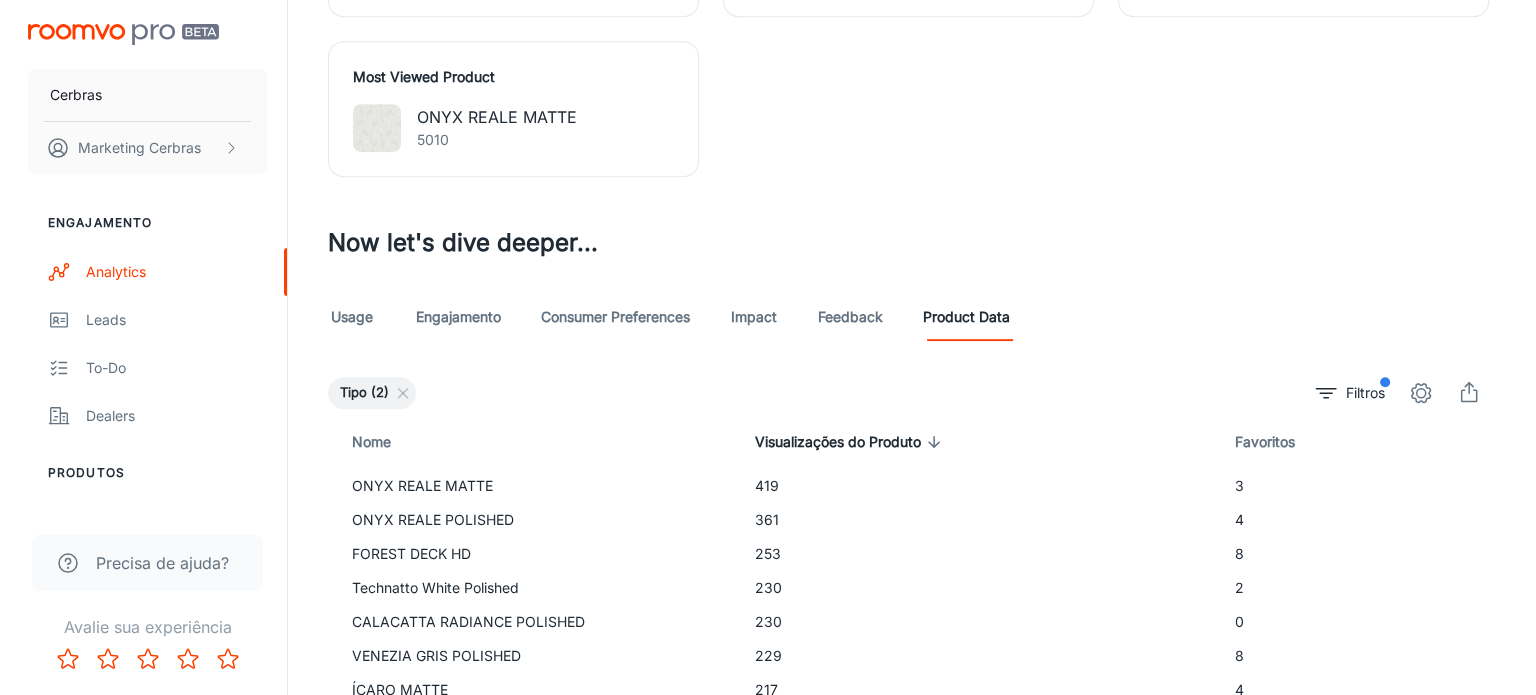scroll, scrollTop: 1178, scrollLeft: 0, axis: vertical 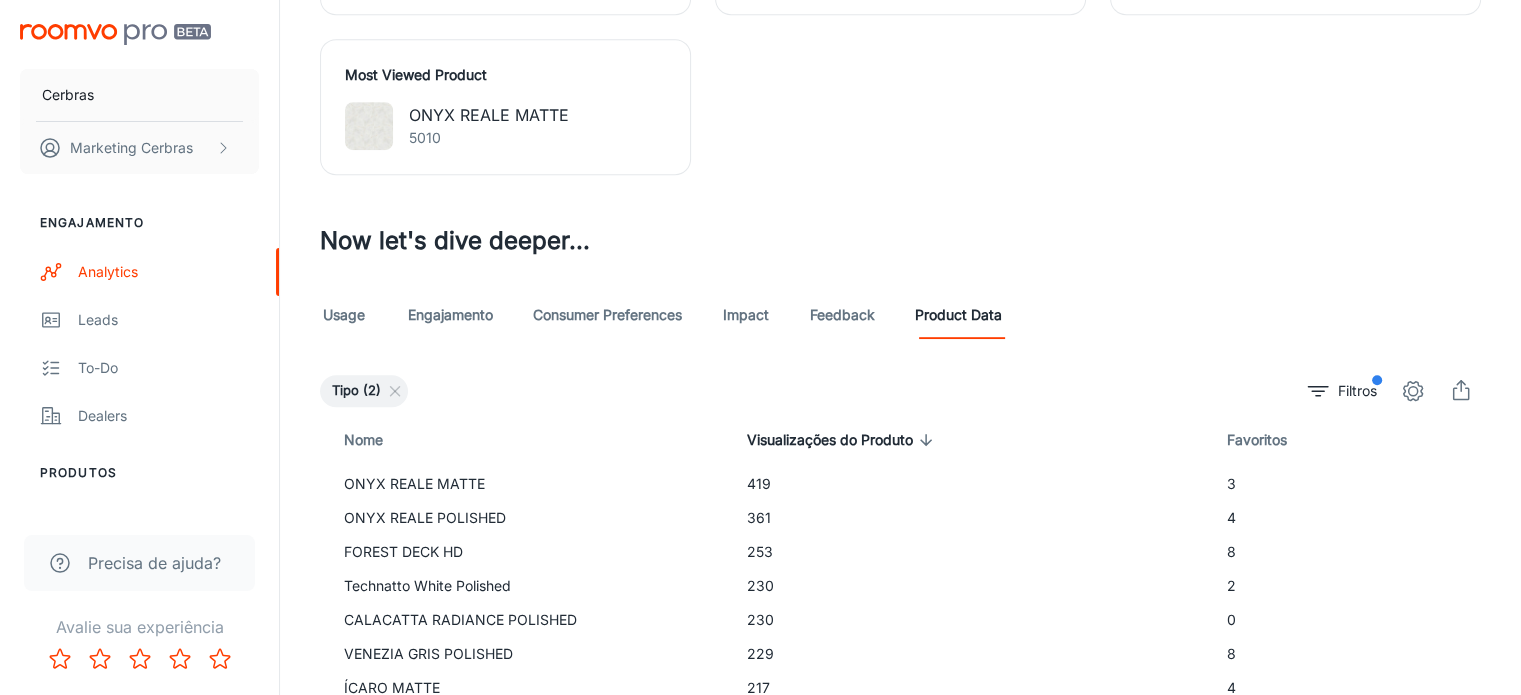 click 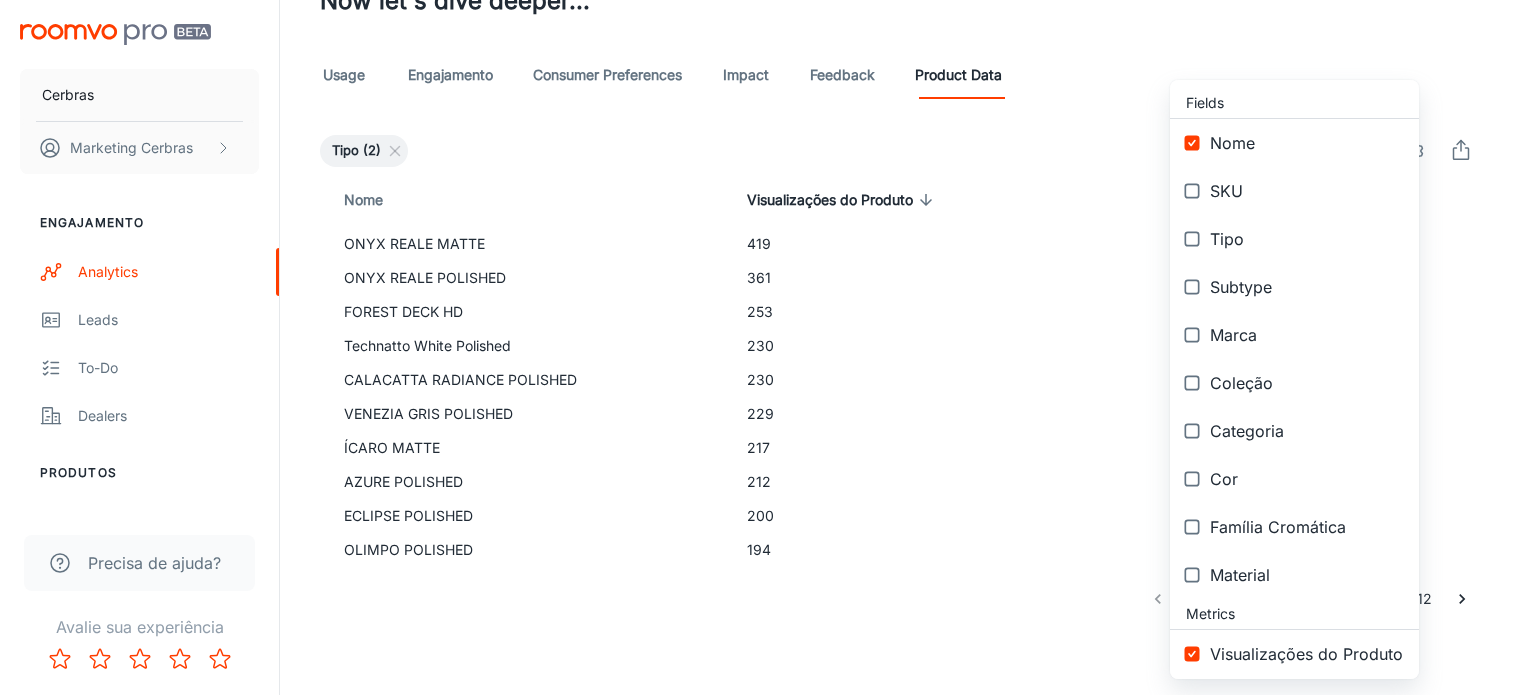 click at bounding box center [768, 347] 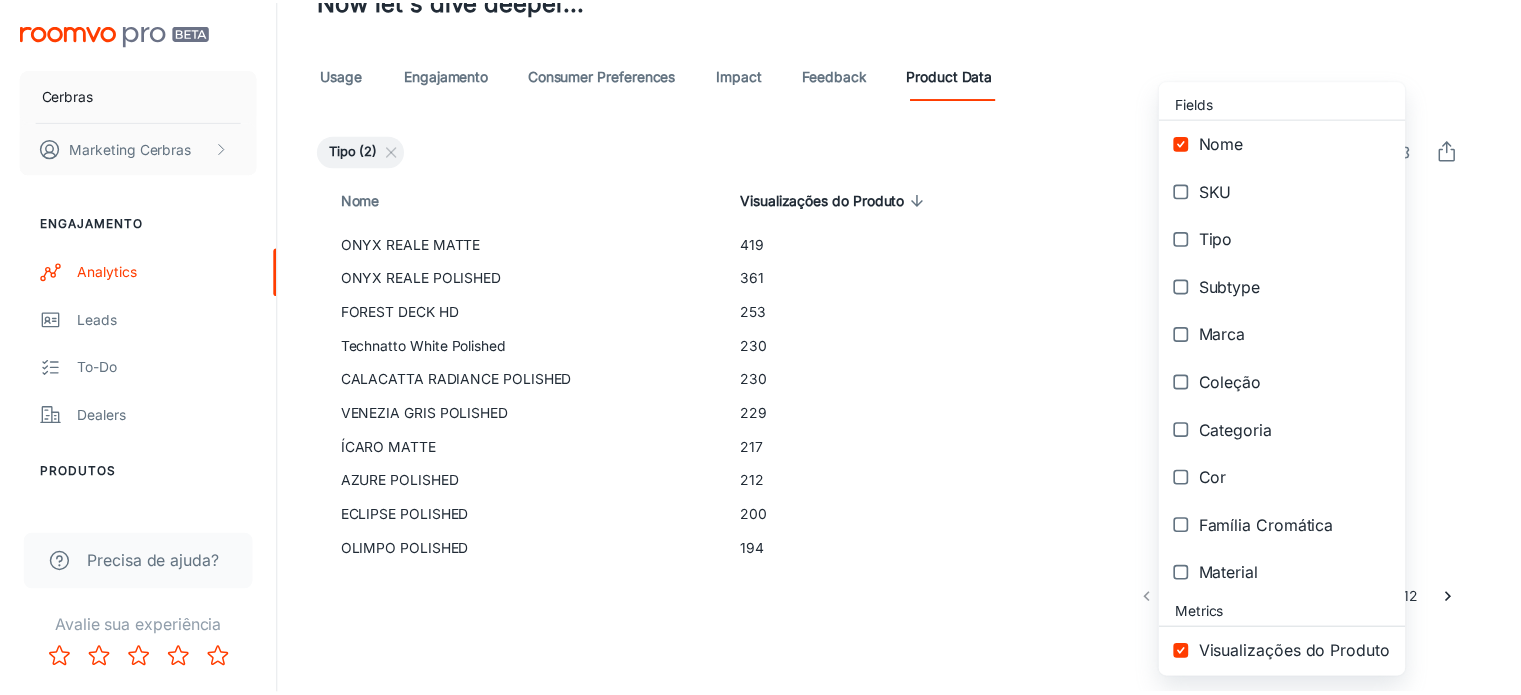 scroll, scrollTop: 1170, scrollLeft: 0, axis: vertical 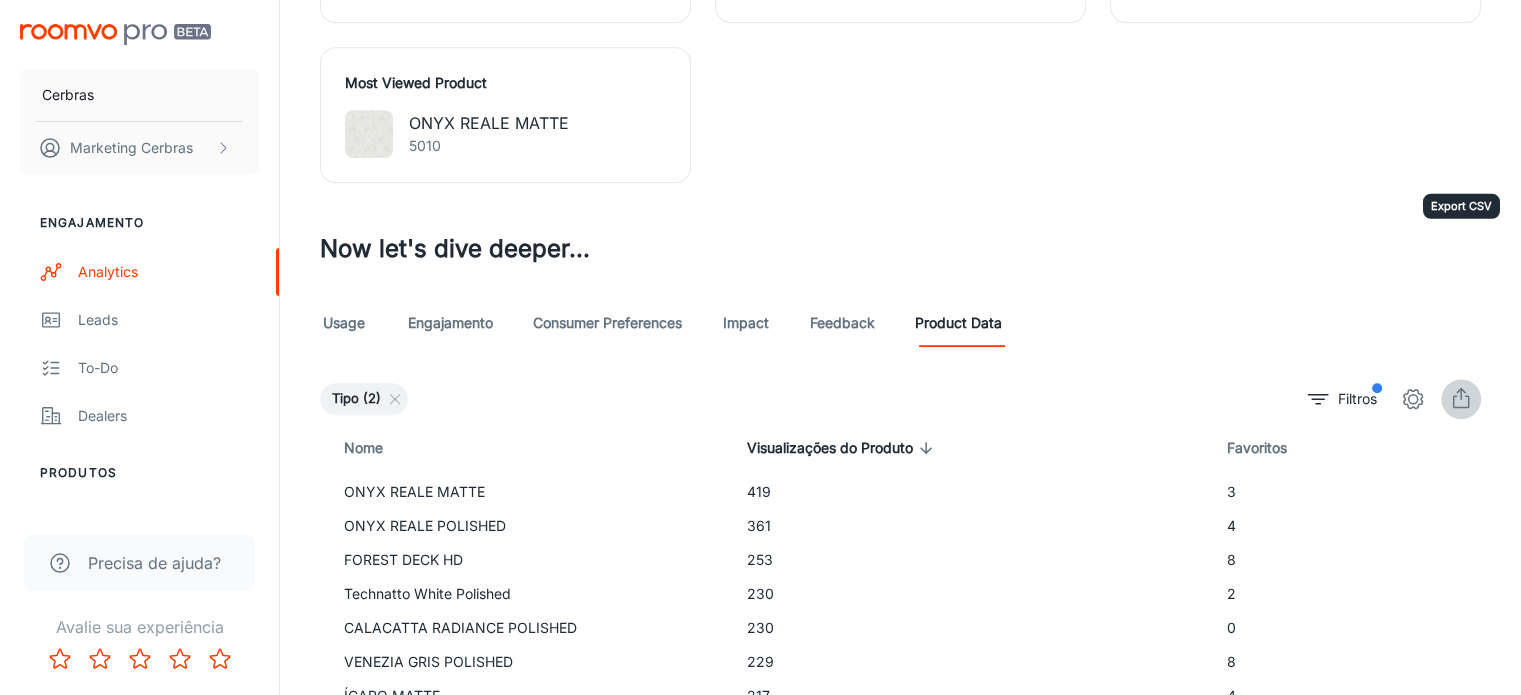 click 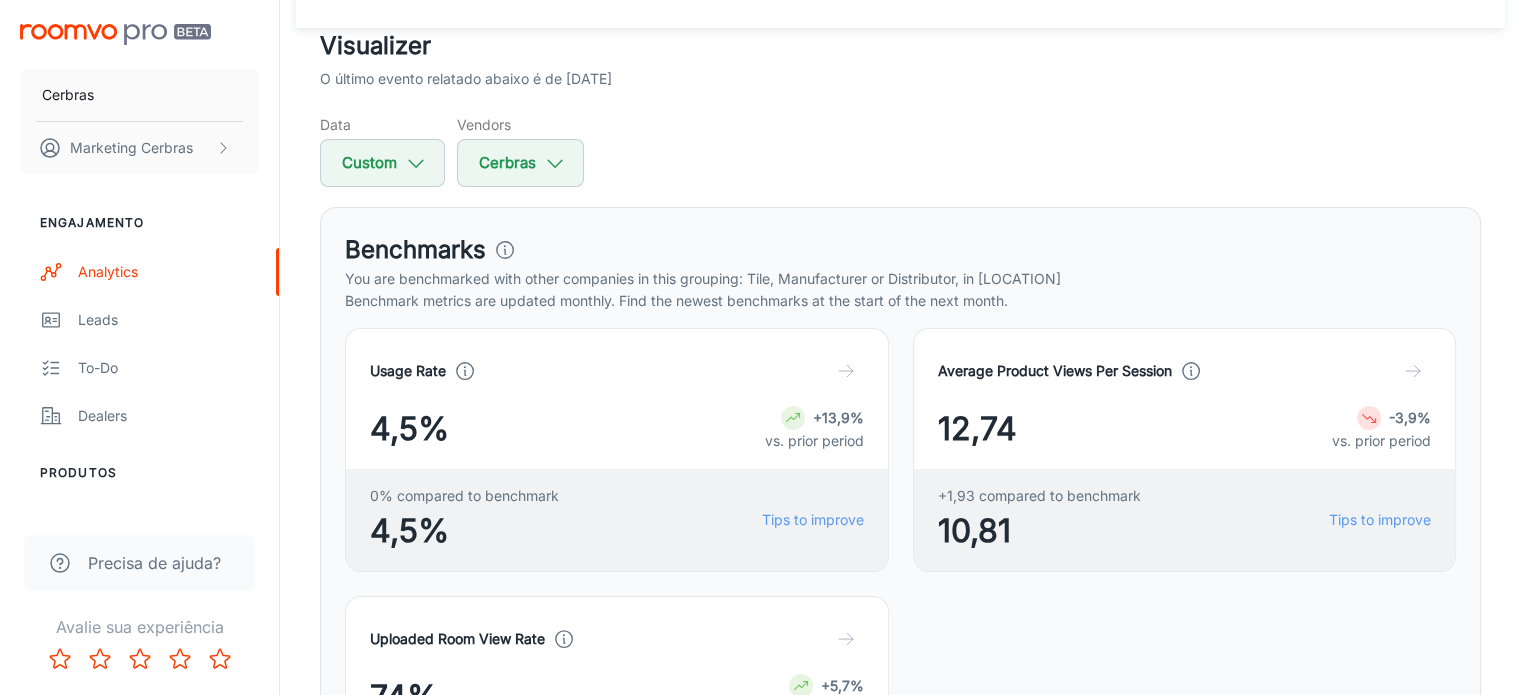 scroll, scrollTop: 600, scrollLeft: 0, axis: vertical 